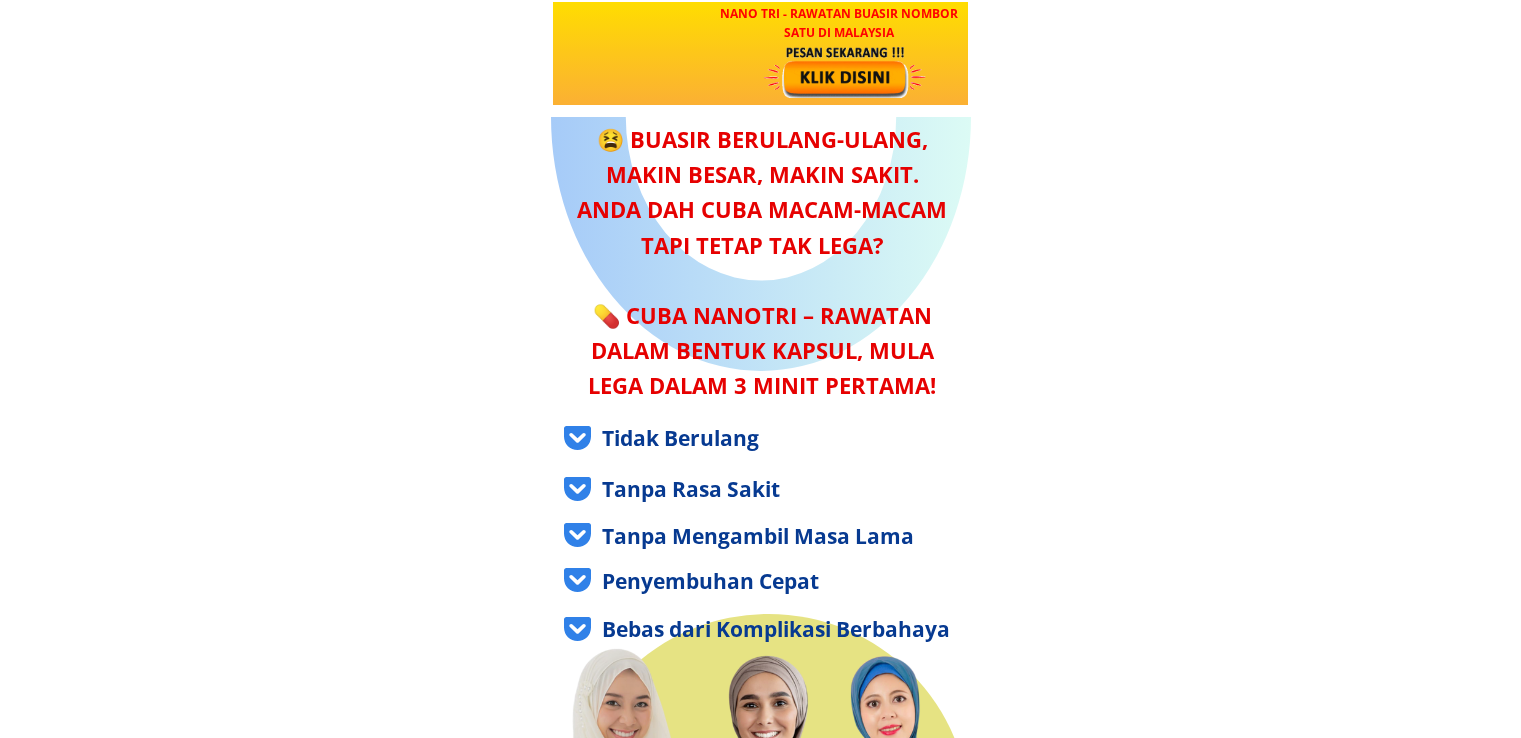 scroll, scrollTop: 0, scrollLeft: 0, axis: both 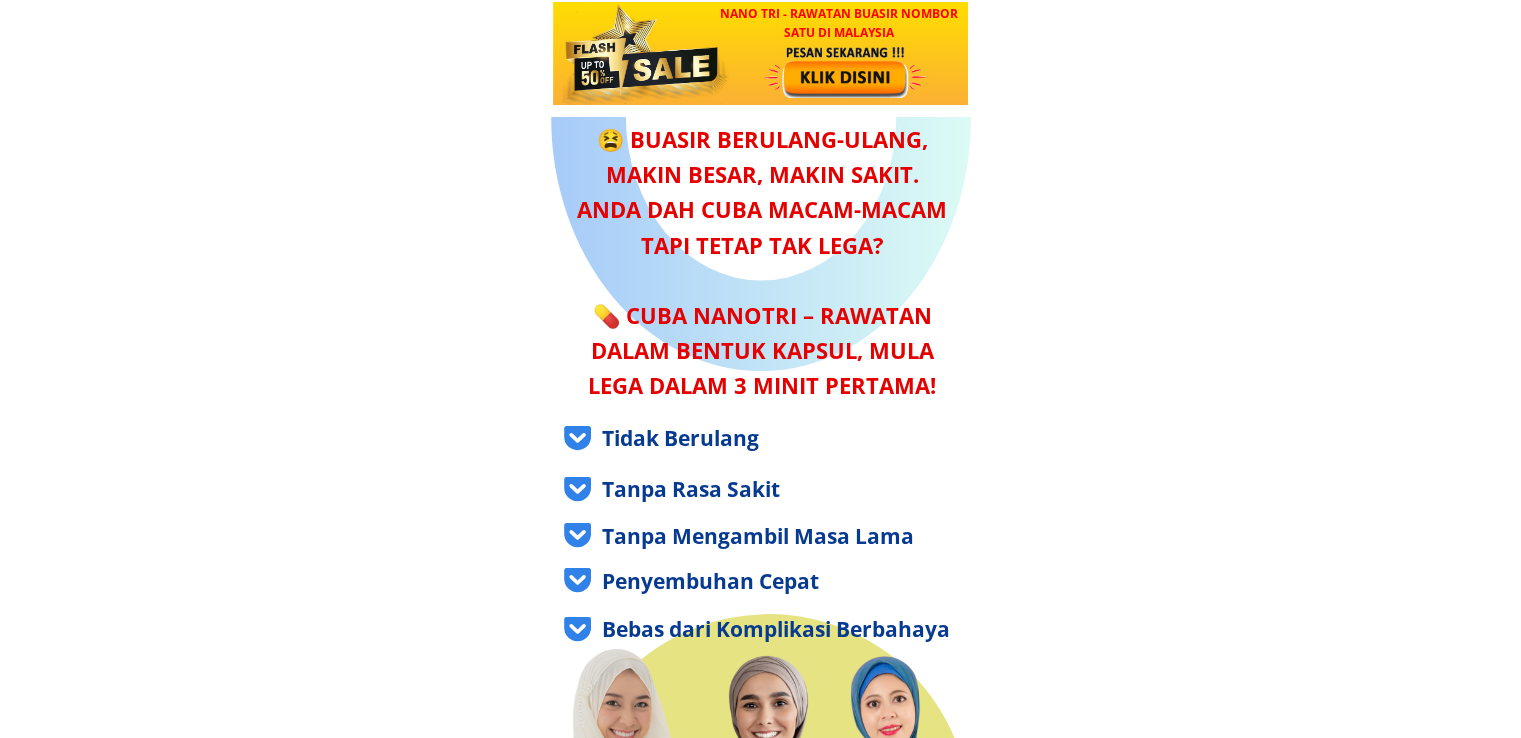 click at bounding box center (847, 71) 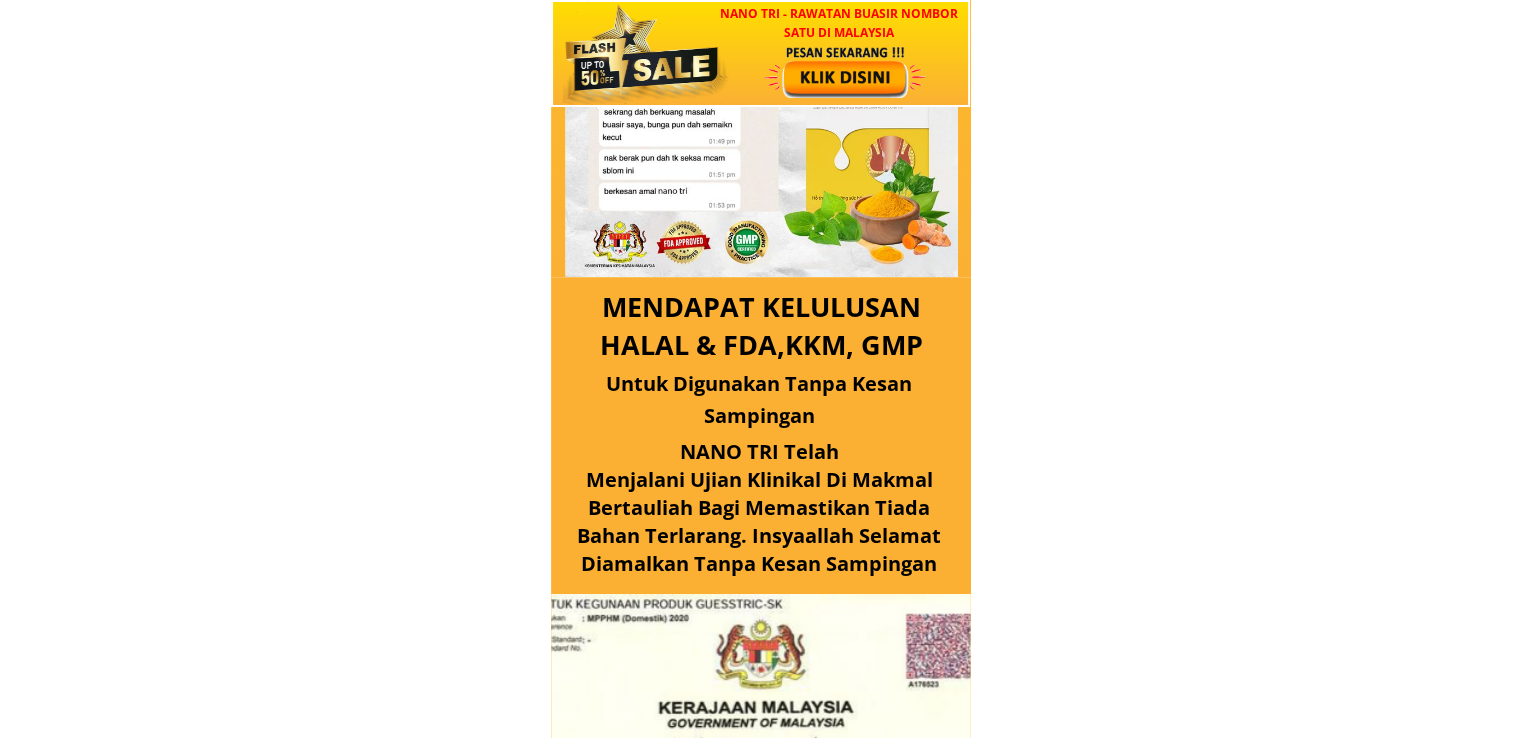 scroll, scrollTop: 11240, scrollLeft: 0, axis: vertical 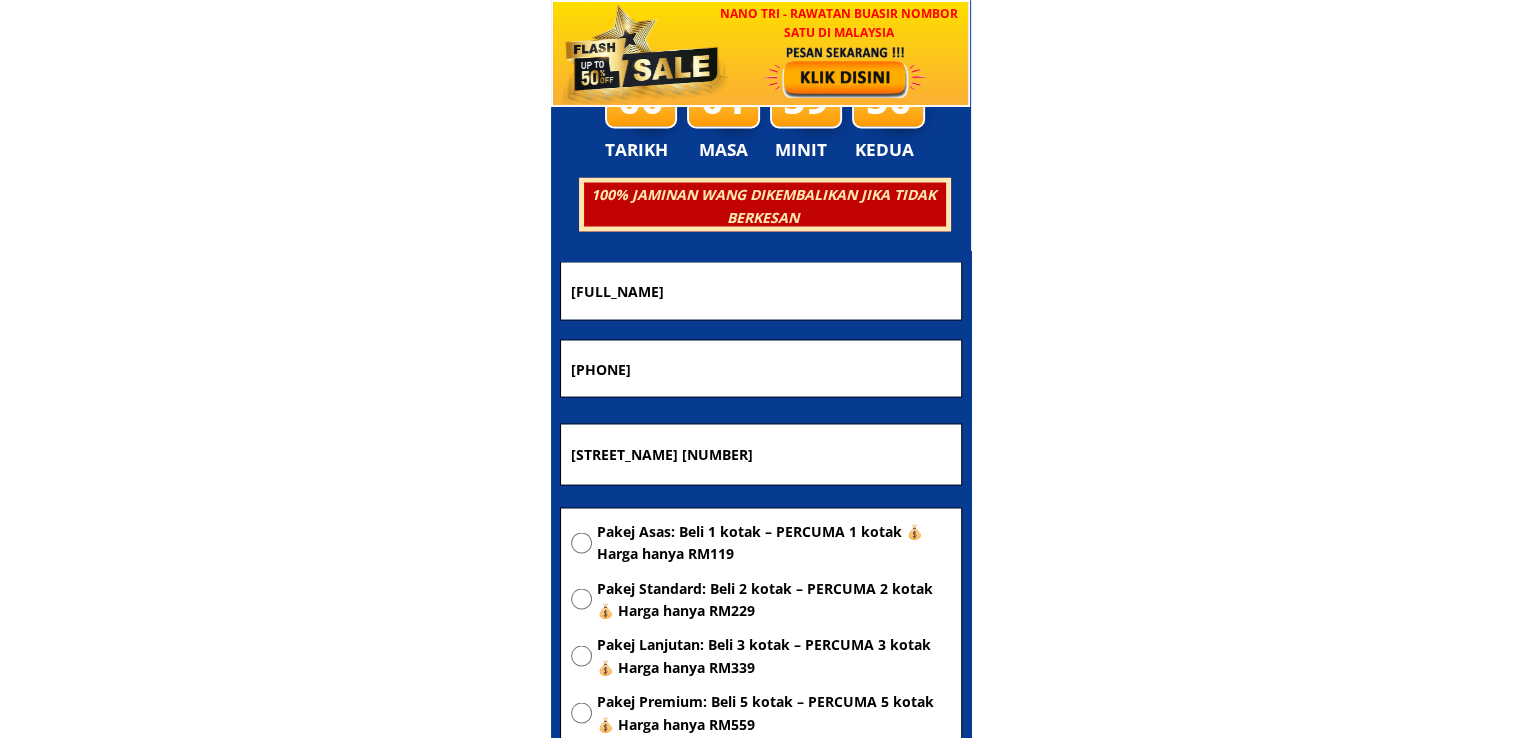 drag, startPoint x: 708, startPoint y: 293, endPoint x: 281, endPoint y: 251, distance: 429.0606 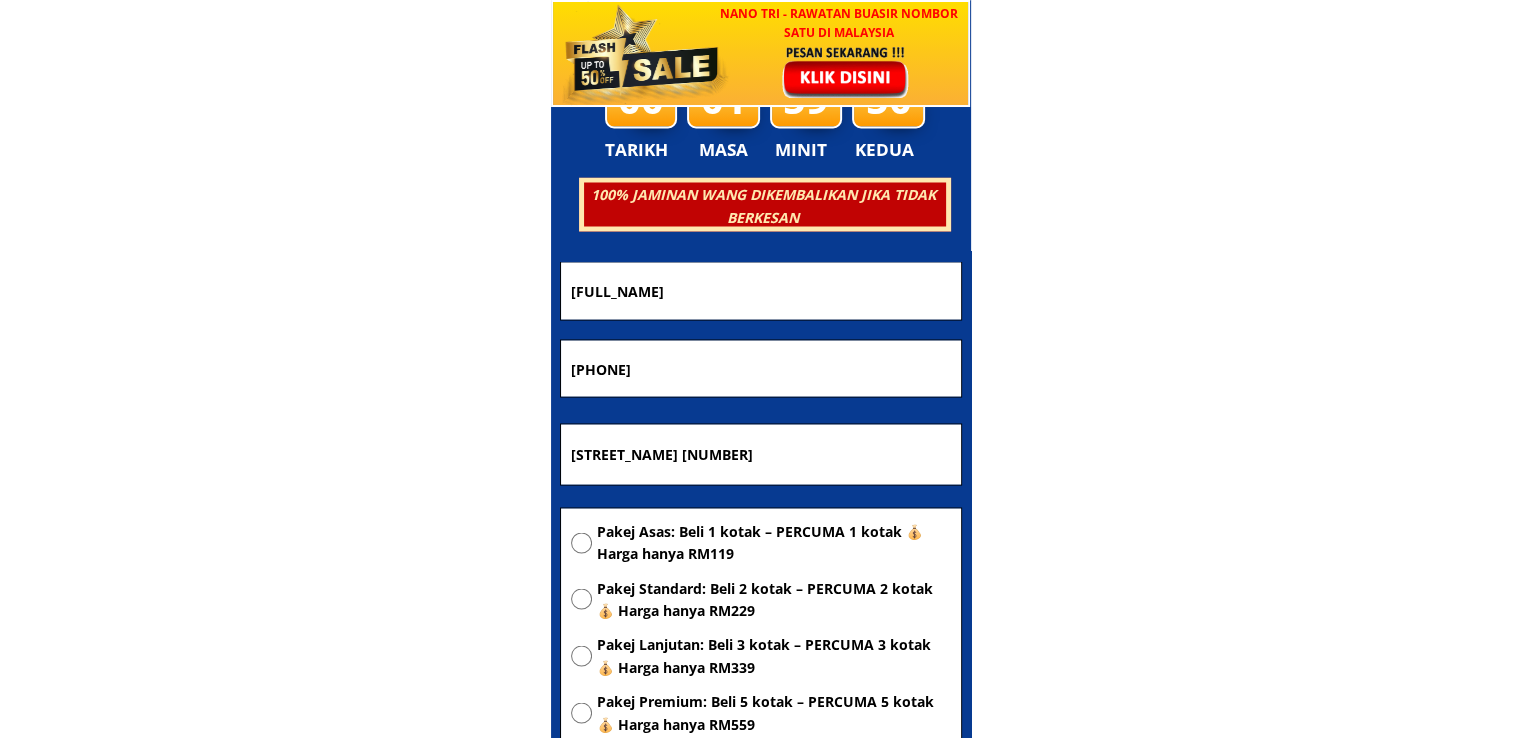 click on "[PRODUCT] - Rawatan Buasir Nombor Satu di Malaysia 😫 Buasir berulang-ulang, makin besar, makin sakit. Anda dah cuba macam-macam tapi tetap tak lega? 💊 Cuba [PRODUCT] – rawatan dalam bentuk kapsul, mula lega dalam 3 minit pertama! Tidak Berulang Tanpa Rasa Sakit Tanpa Mengambil Masa Lama Penyembuhan Cepat Bermula Hanya Dari Satu Titik Kecil,
Tetapi Akibatnya Sangat Serius
Dan Membahayakan Tubuh! Buasir - Buasir meradang, sakit yang teruk di dubur. Bebas dari Komplikasi Berbahaya Berhati-hatilah jika anda mengalami perasaan ini setiap hari! Gatal di Kawasan Dubur Rasa tidak selesa semasa duduk Terdapat Tumor di Rektum Sakit atau rasa terbakar di kawasan dubur Simulasi proses pengikatan buasir Proses pembedahan sangat rumit dan berbahaya jika pesakit tidak dirawat dalam jangka masa panjang Fakta mengenai rawatan dan pemulihan pesakit buasir - Buasir di Malaysia Ramai orang mengabaikannya kerana tidak ada keradangan. Tidak memberitahu orang lain kerana malu. Takut menjalani pembedahan.  [LOCATION]" at bounding box center (760, -3537) 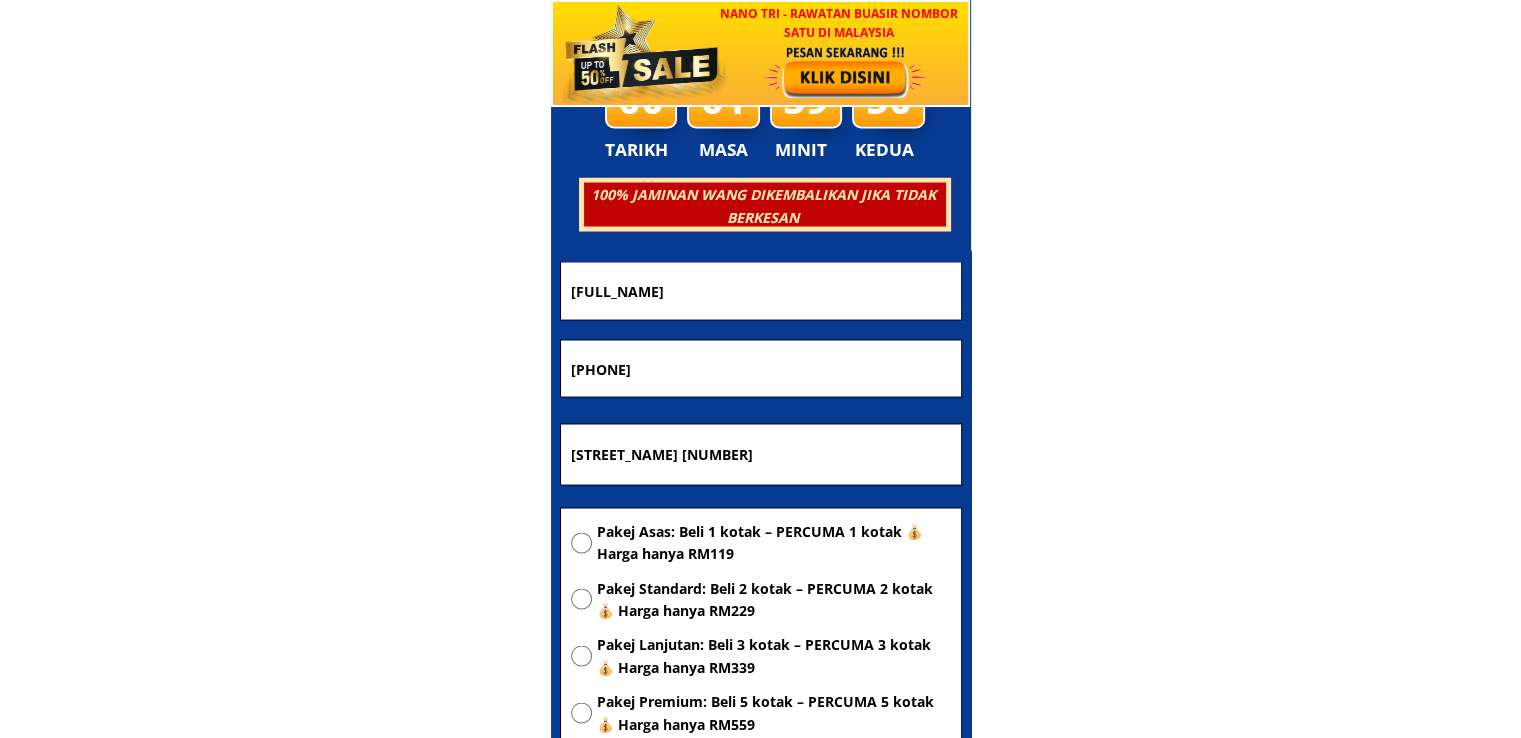 paste on "[FIRST] [LAST]" 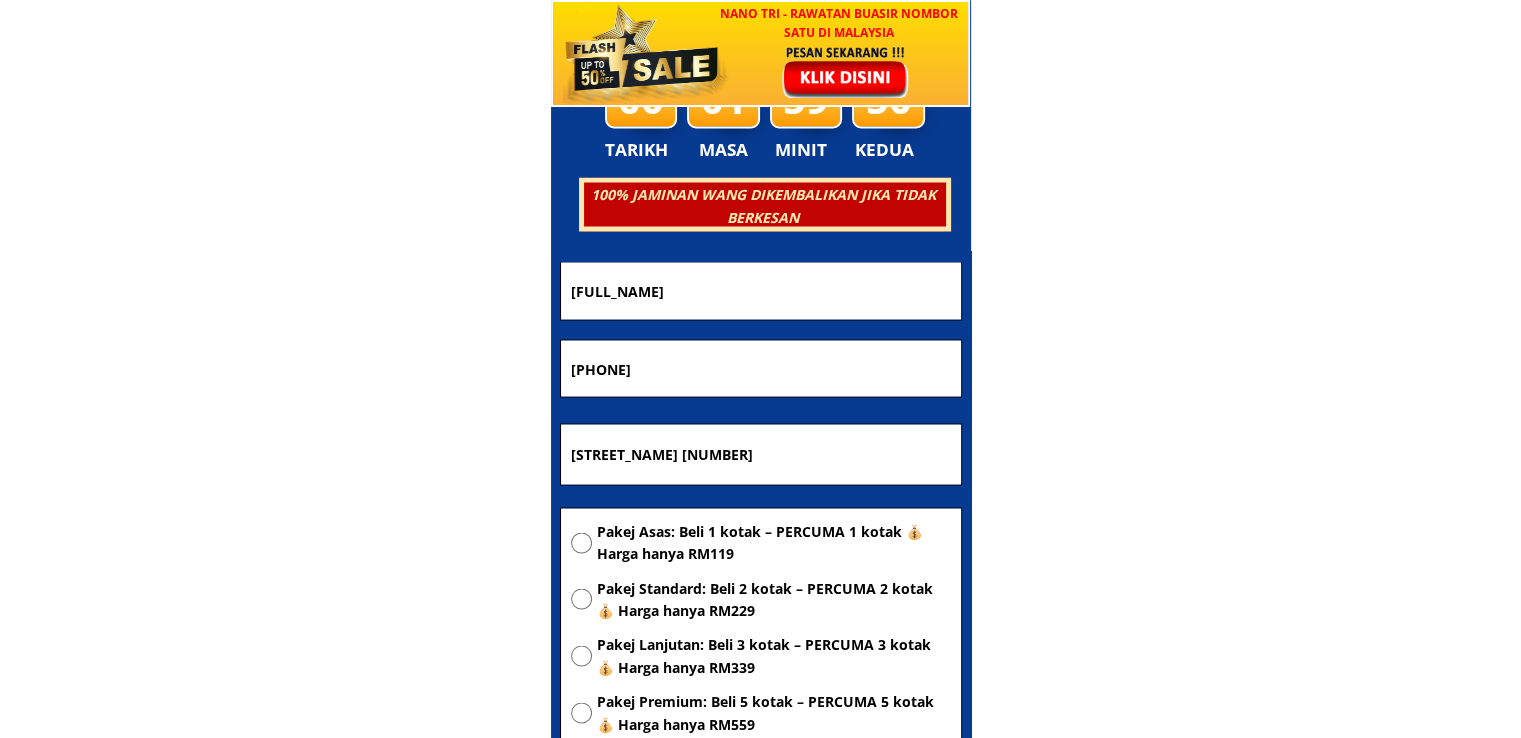 type on "[FIRST] [LAST]" 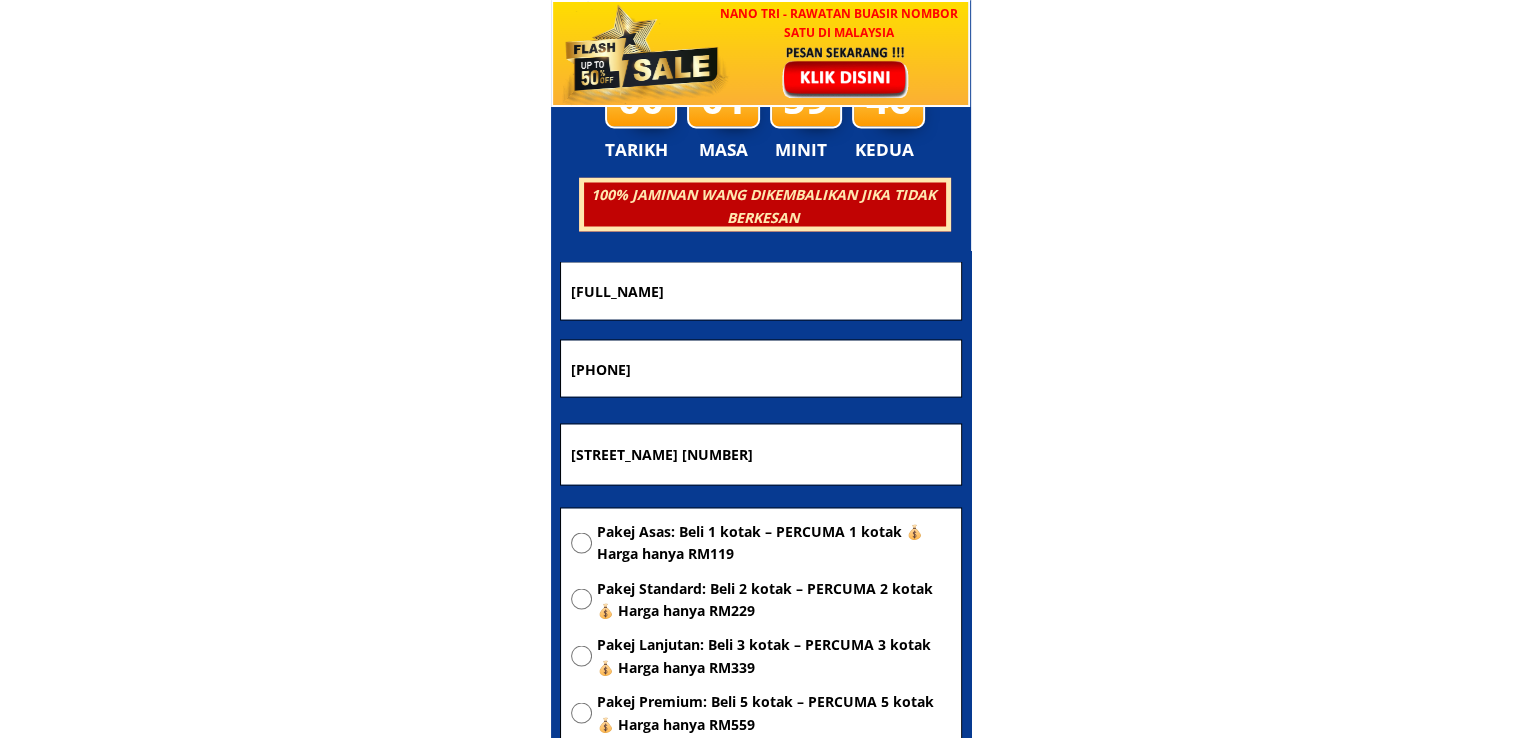 click on "0178383996" at bounding box center (761, 368) 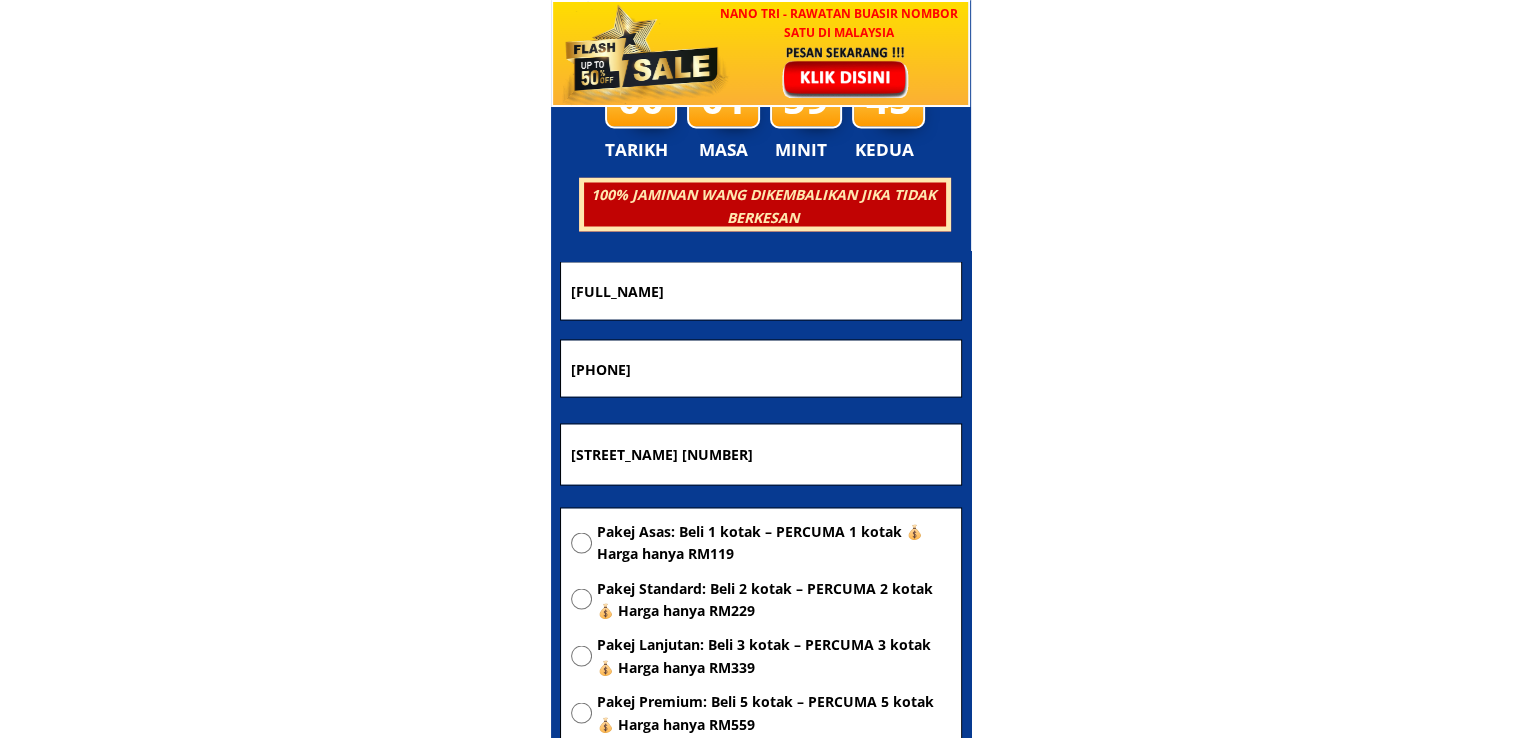 click on "0178383996" at bounding box center (761, 368) 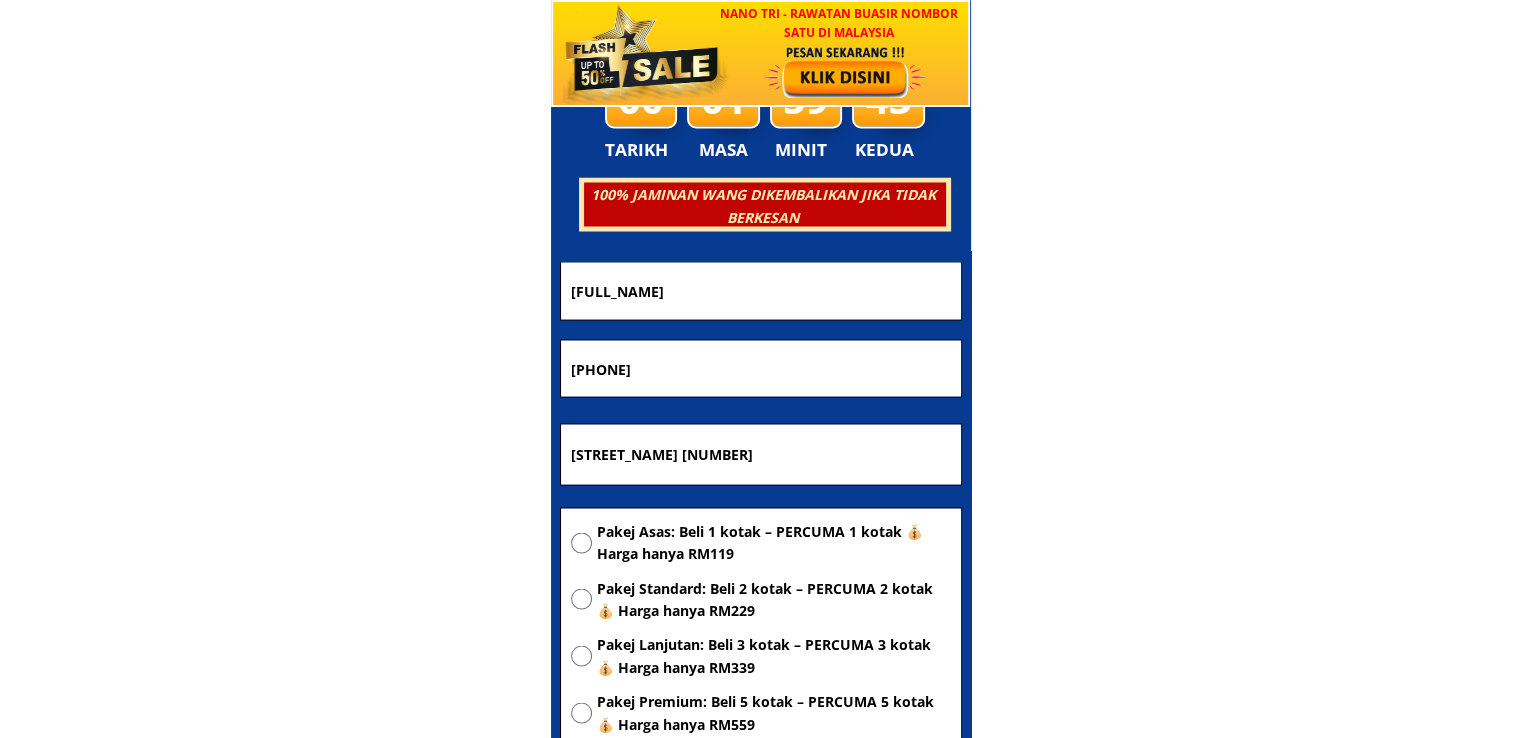 type on "[PHONE]" 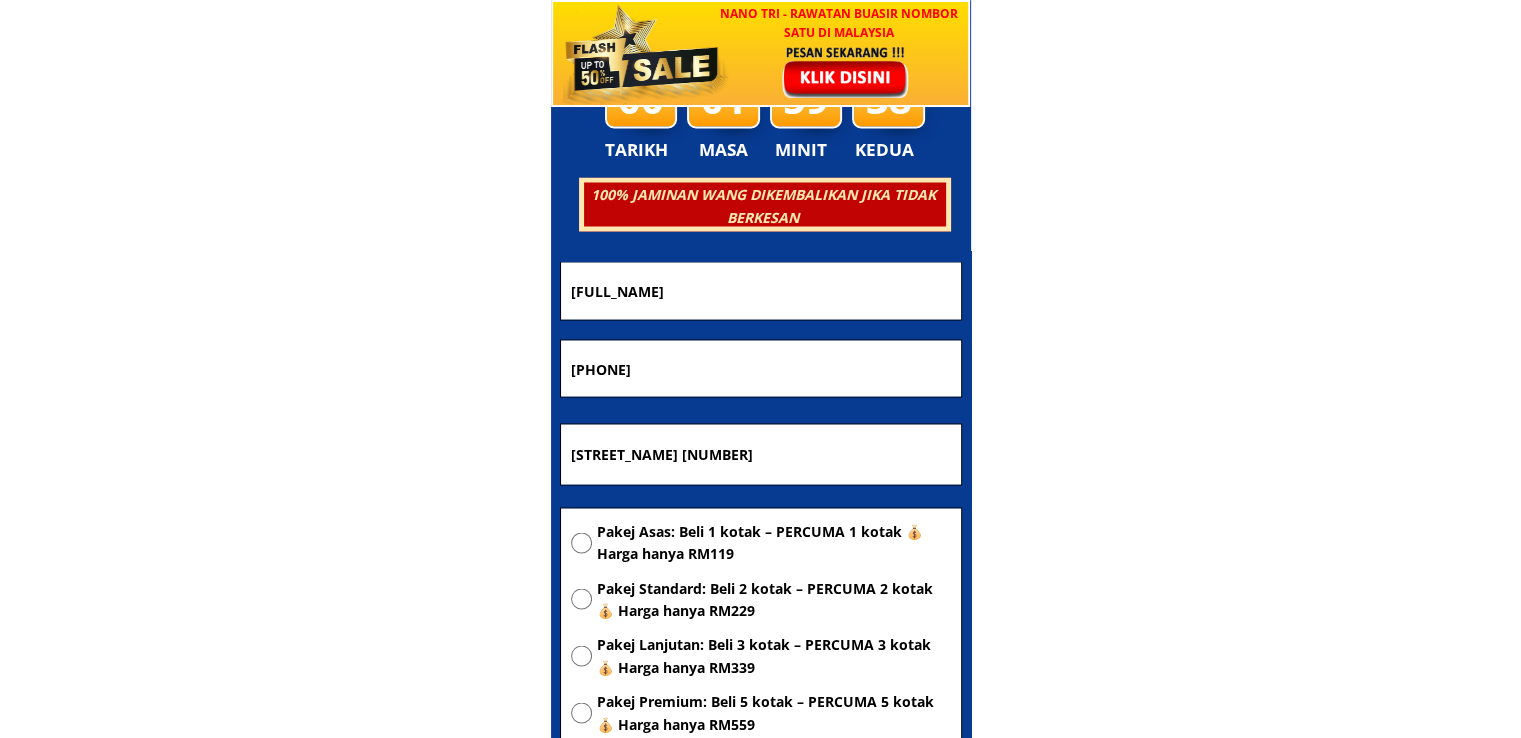 drag, startPoint x: 728, startPoint y: 433, endPoint x: 348, endPoint y: 453, distance: 380.52594 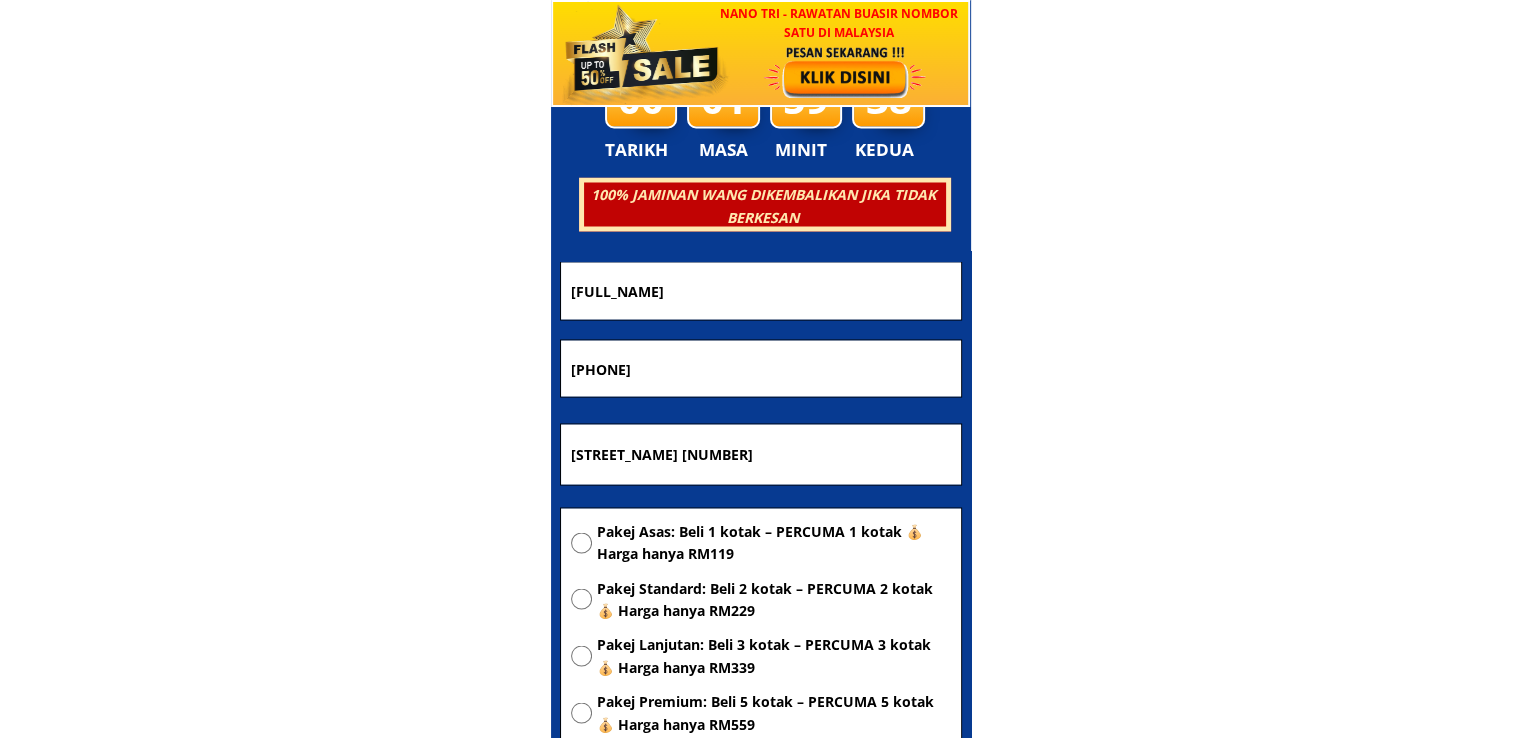 paste on "Petaling Jaya" 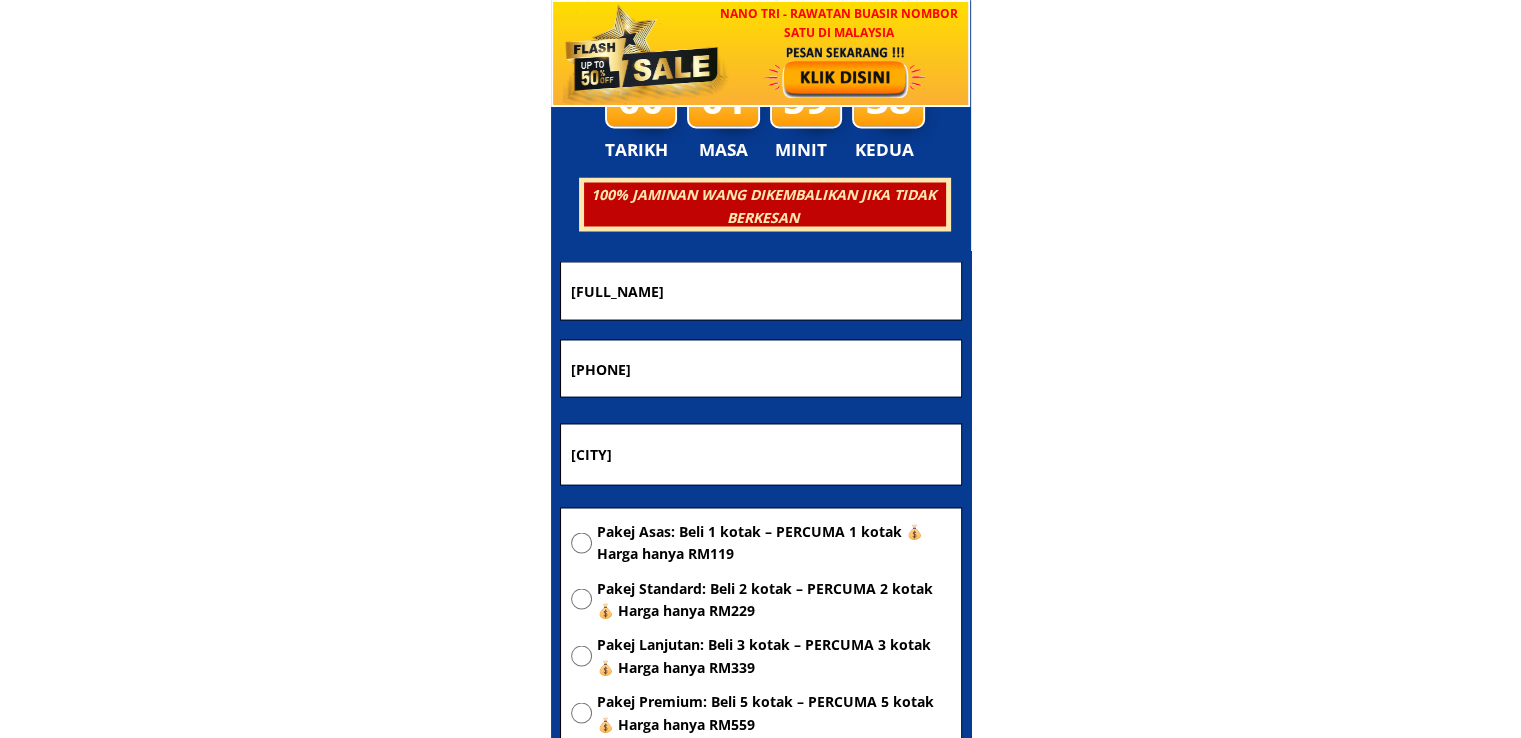 type on "Petaling Jaya" 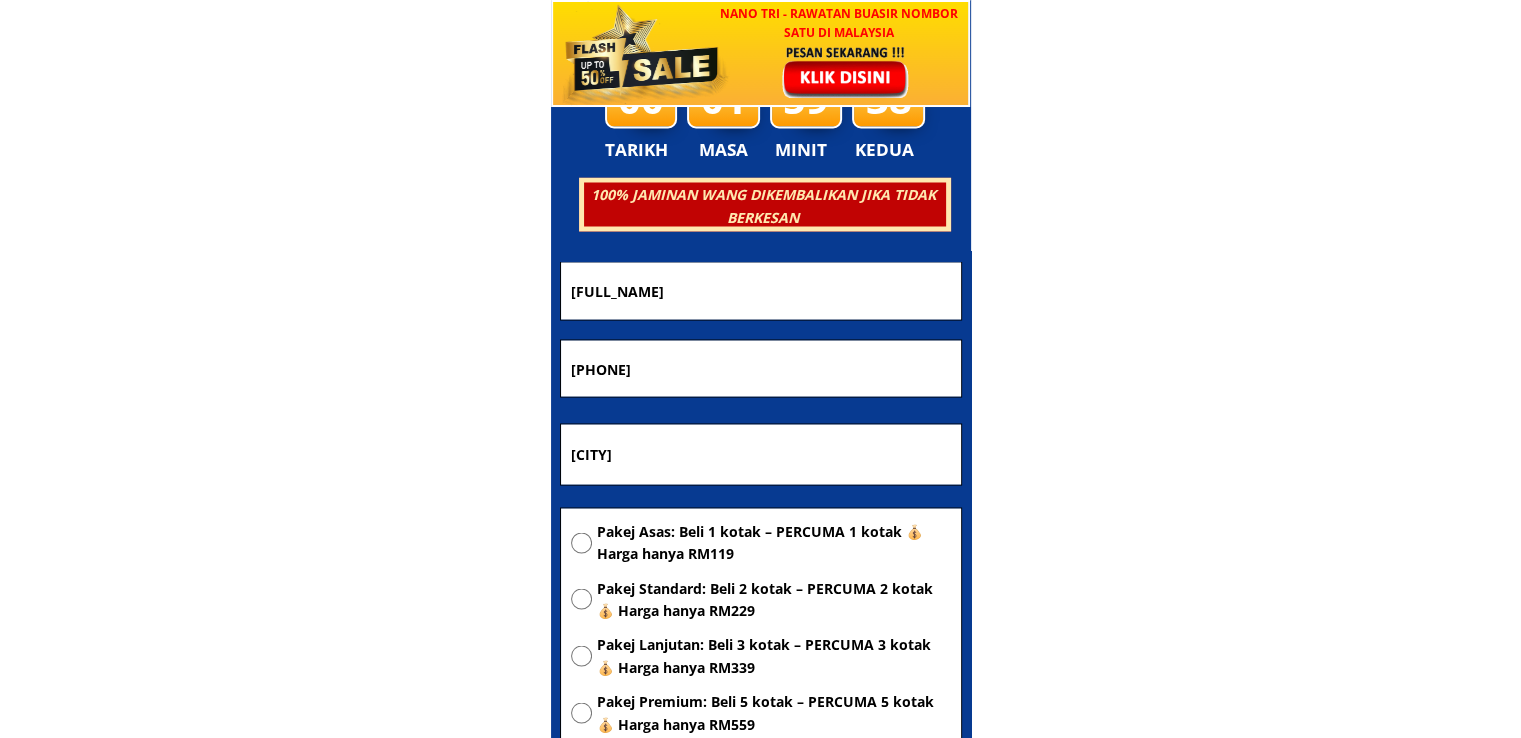 click on "Pakej Asas: Beli 1 kotak – PERCUMA 1 kotak 💰 Harga hanya [PRICE]" at bounding box center [774, 542] 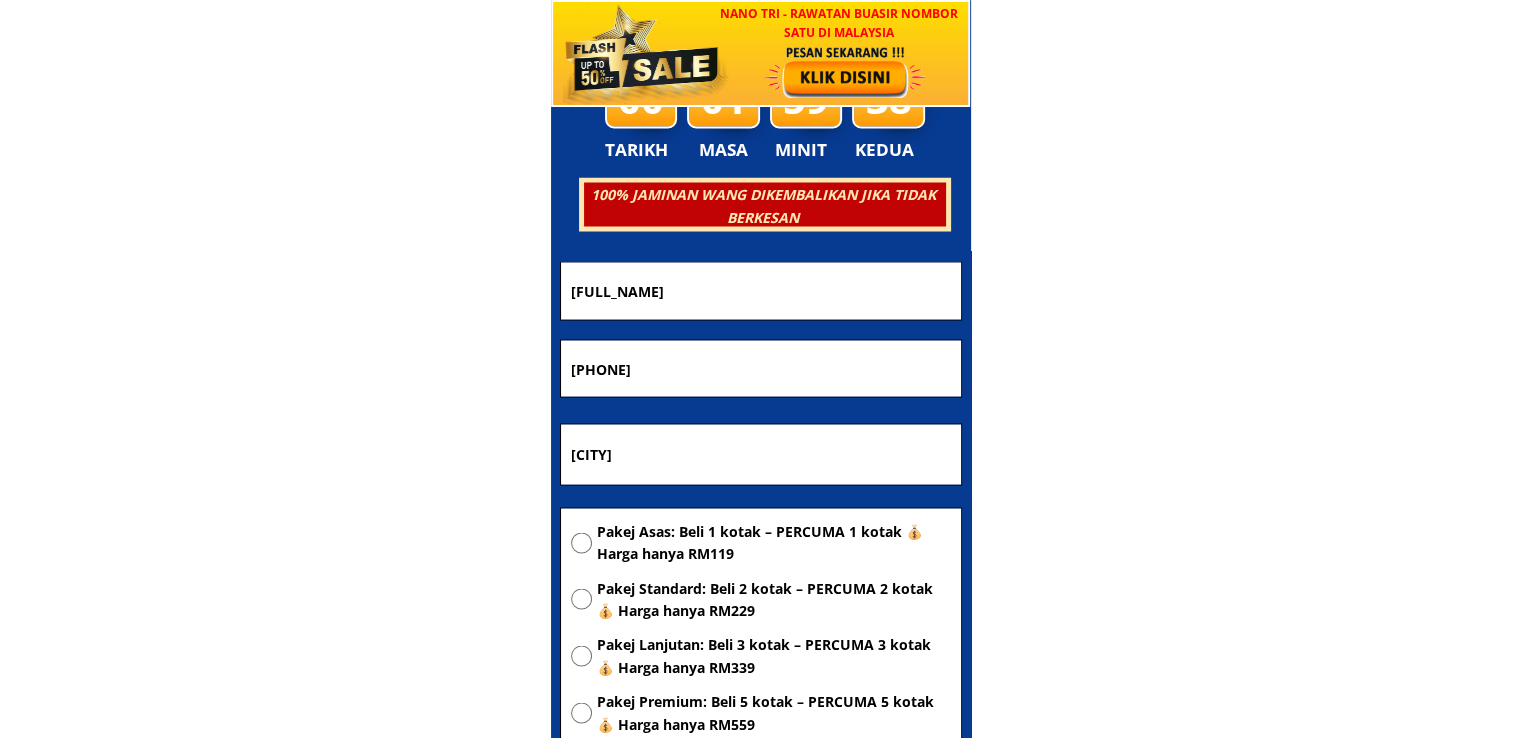 radio on "true" 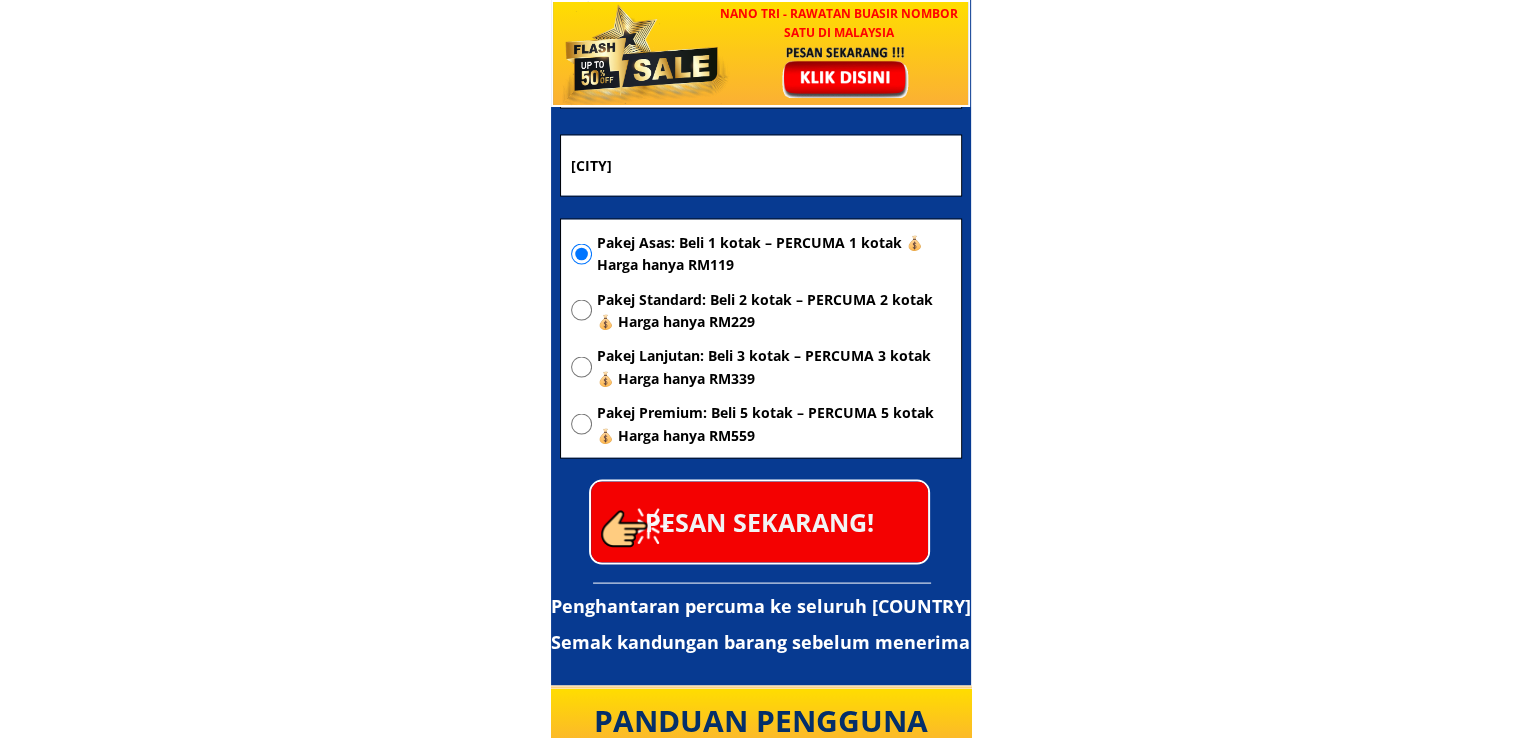 scroll, scrollTop: 11540, scrollLeft: 0, axis: vertical 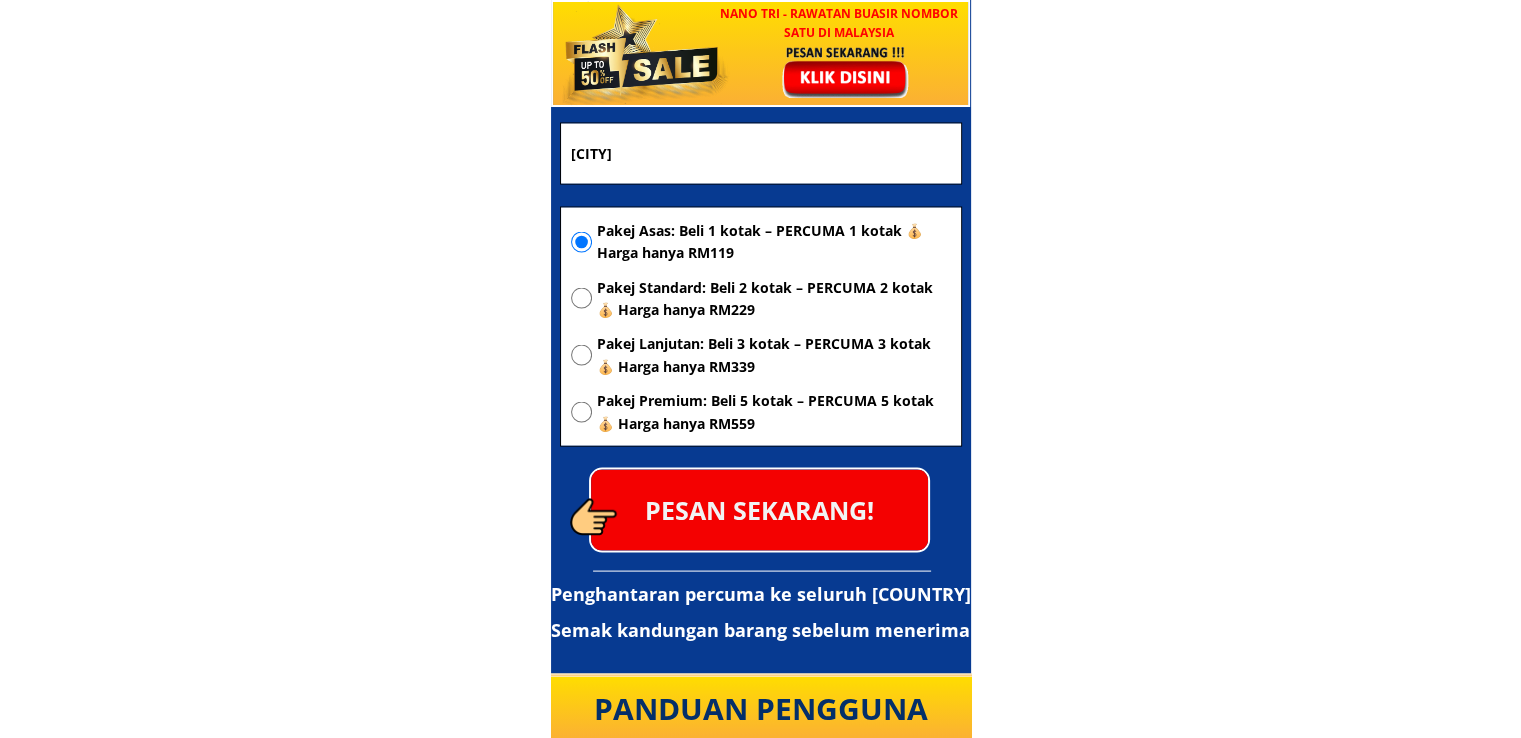 click on "PESAN SEKARANG!" at bounding box center (759, 510) 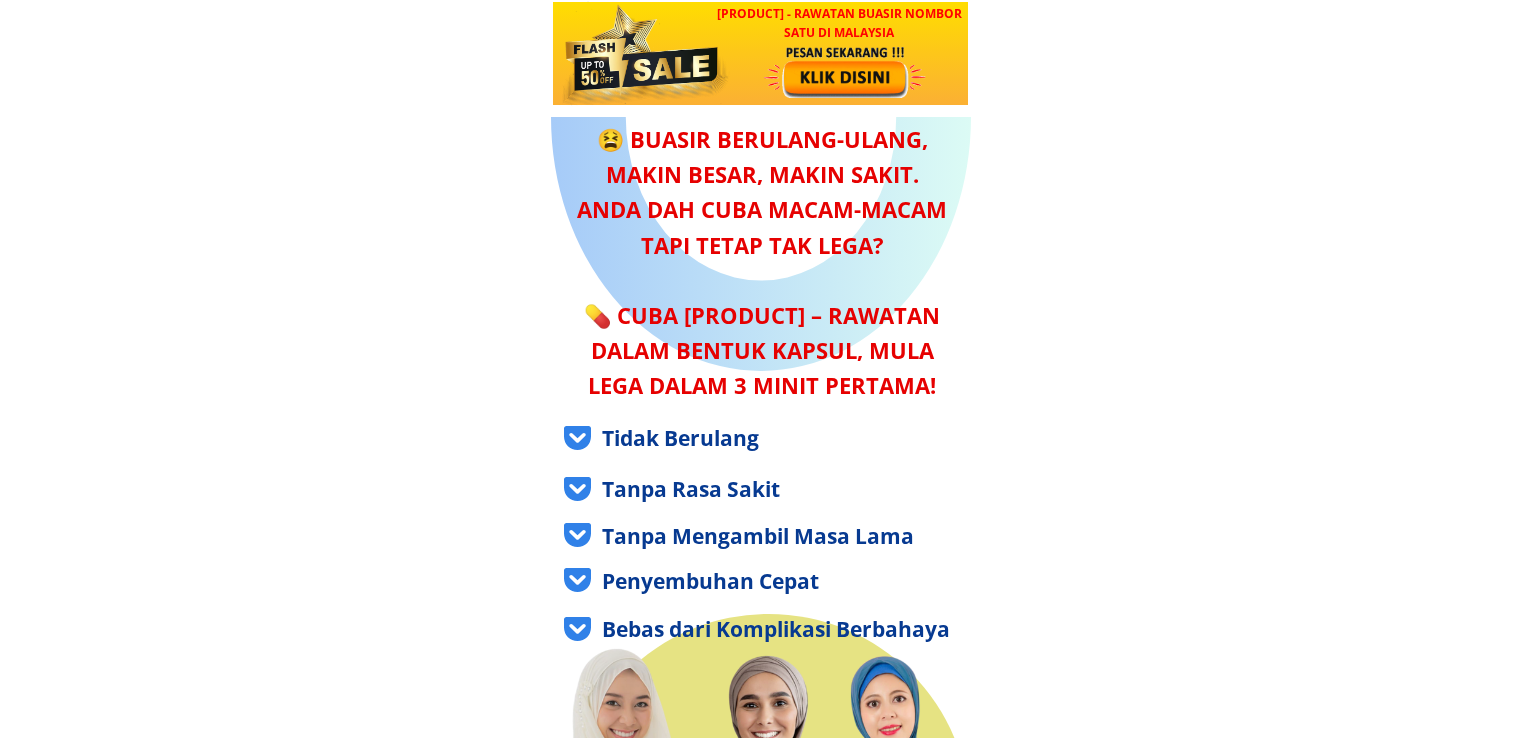 scroll, scrollTop: 0, scrollLeft: 0, axis: both 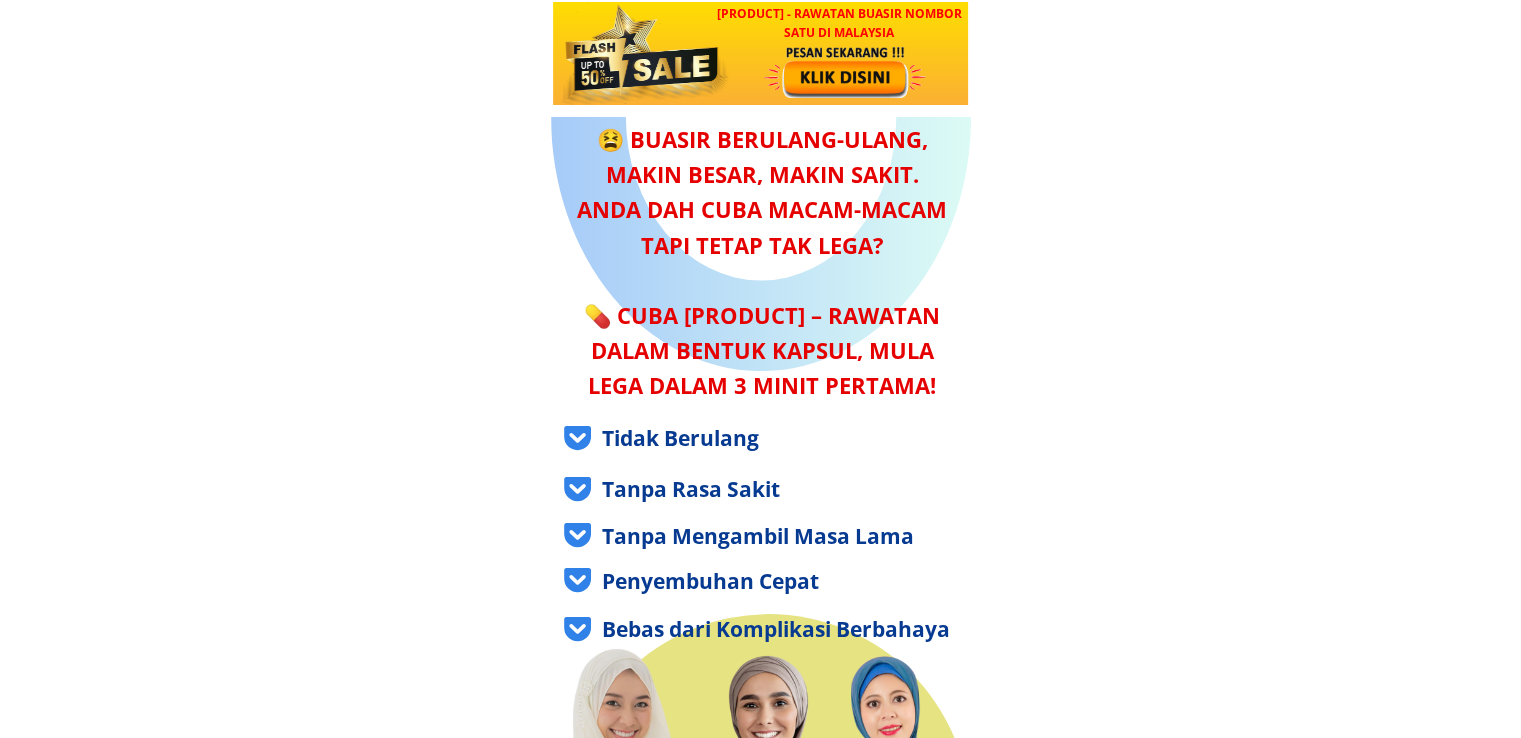 click at bounding box center [847, 71] 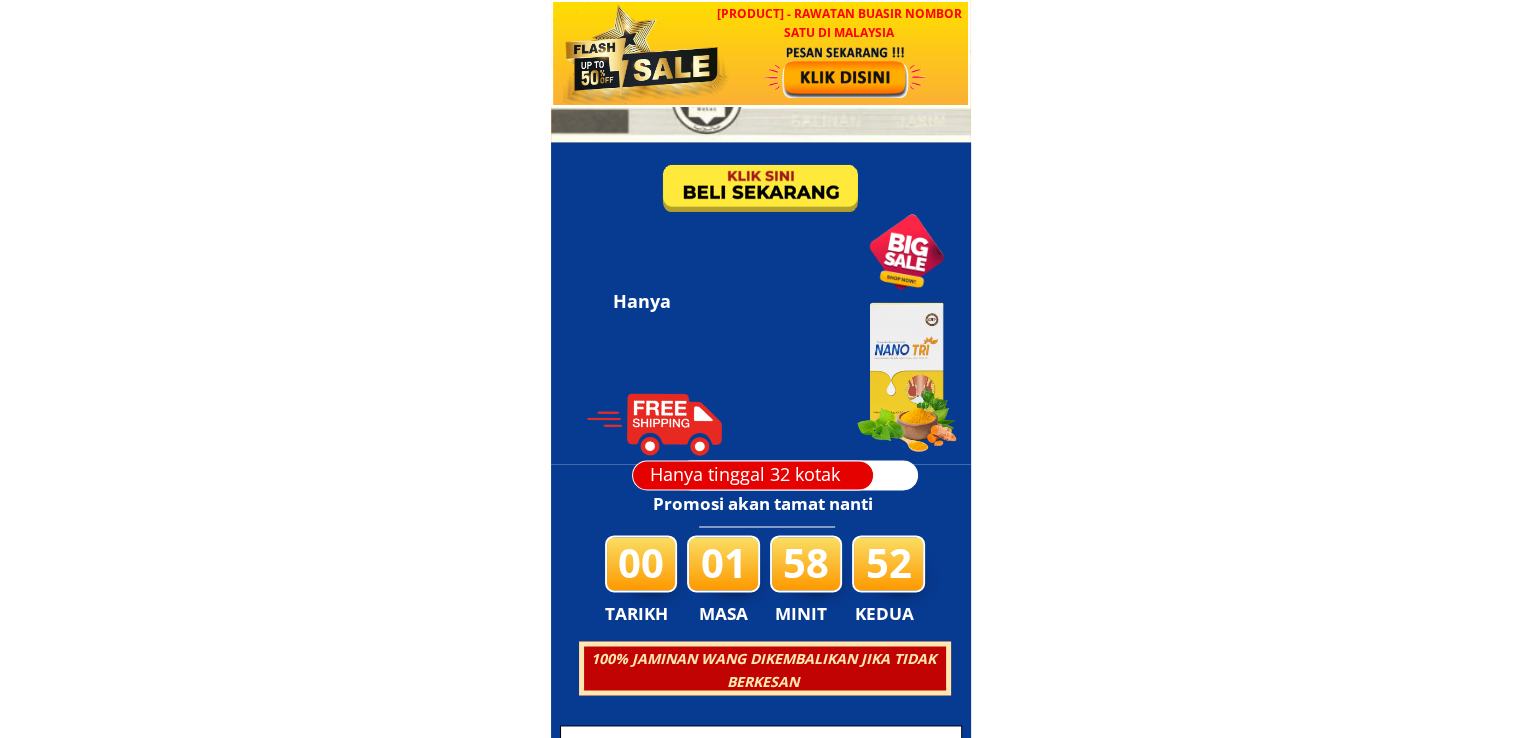 scroll, scrollTop: 11240, scrollLeft: 0, axis: vertical 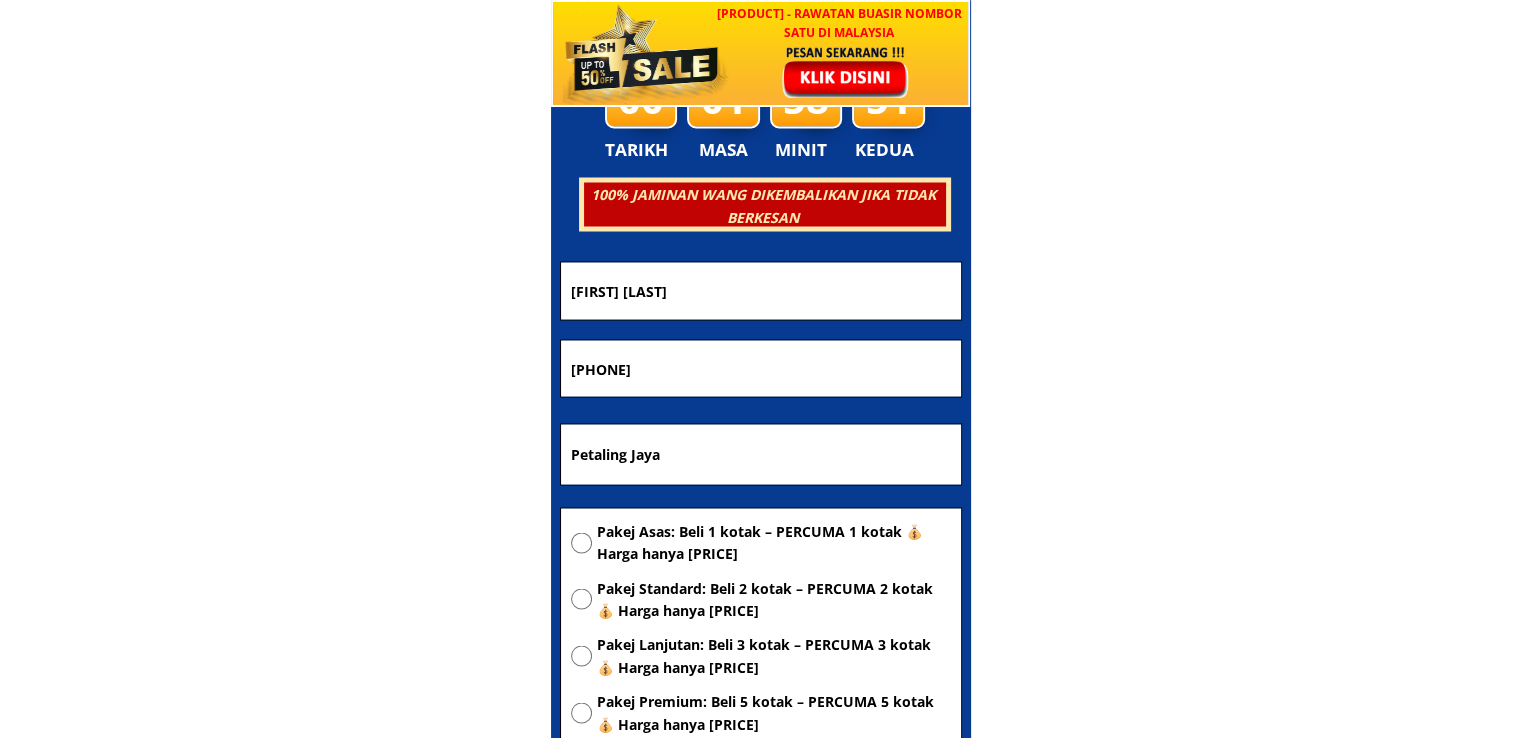drag, startPoint x: 776, startPoint y: 289, endPoint x: 436, endPoint y: 276, distance: 340.24844 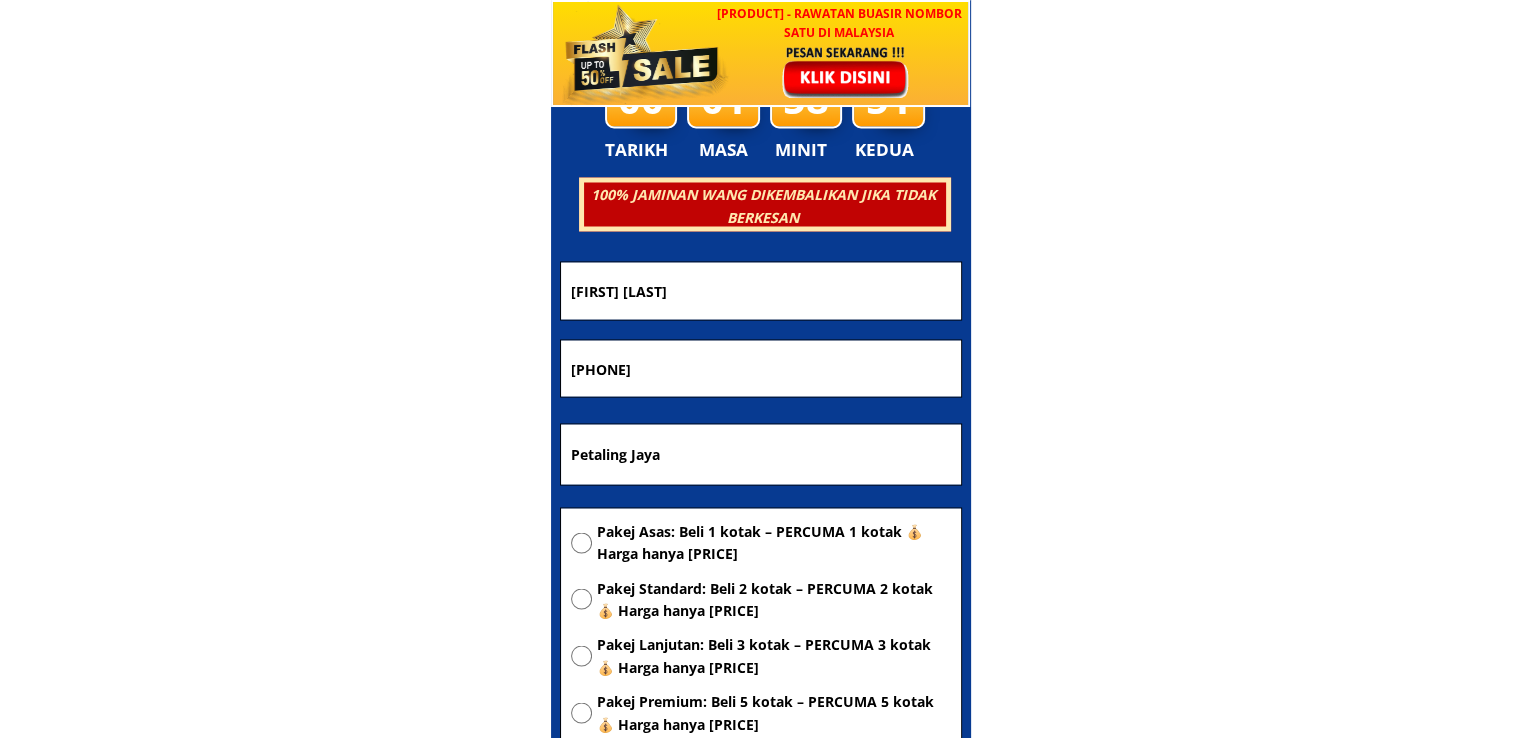 paste on "[FIRST]" 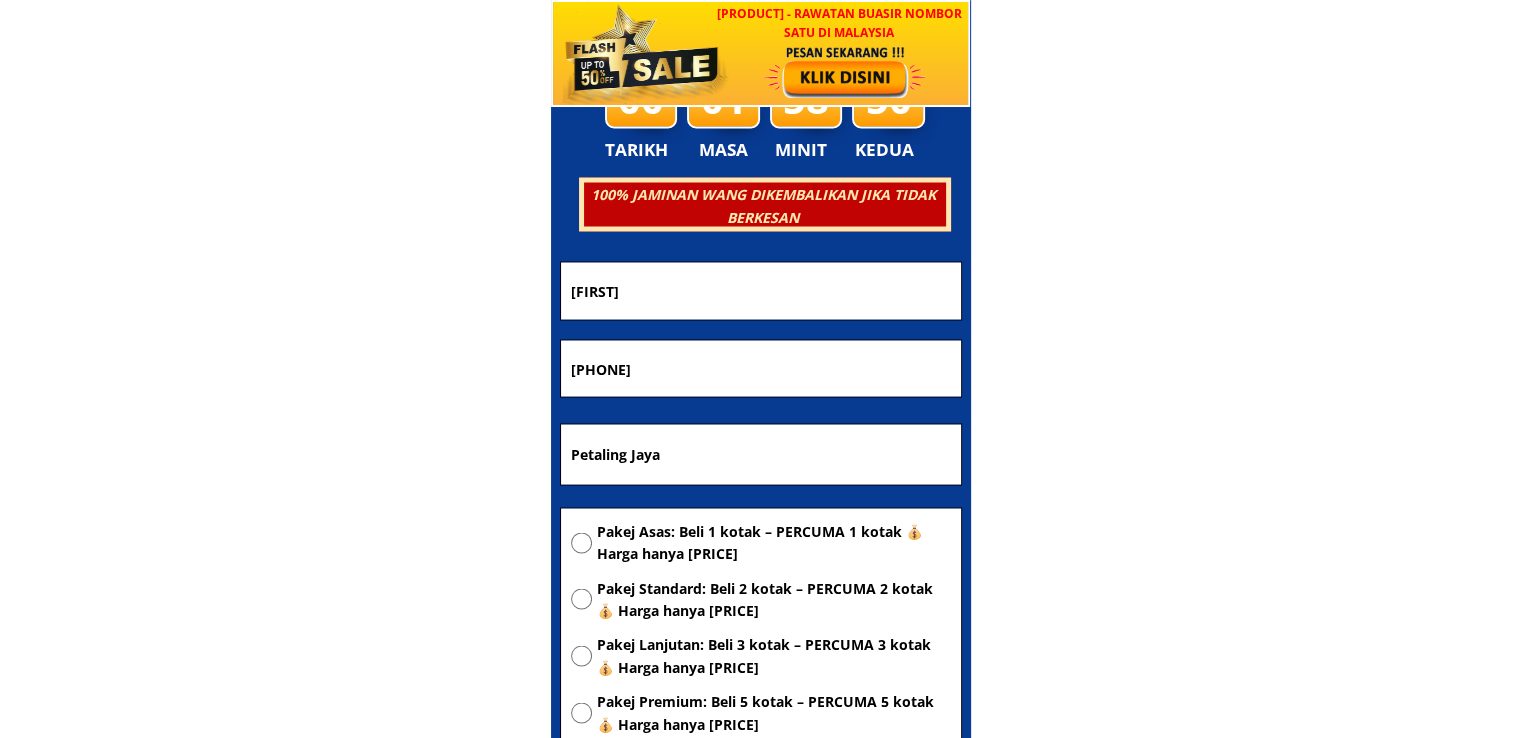 type on "[FIRST]" 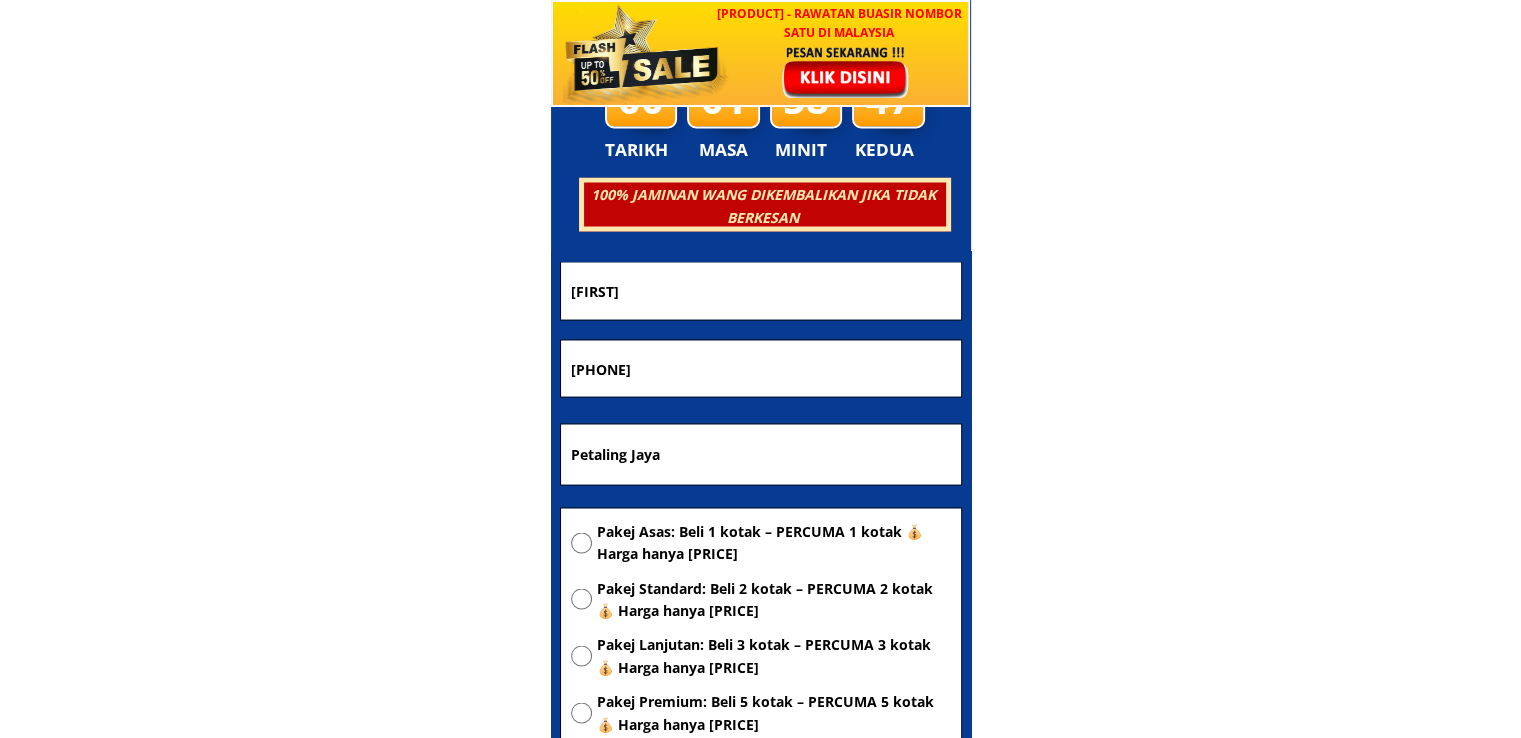 drag, startPoint x: 697, startPoint y: 360, endPoint x: 388, endPoint y: 361, distance: 309.00162 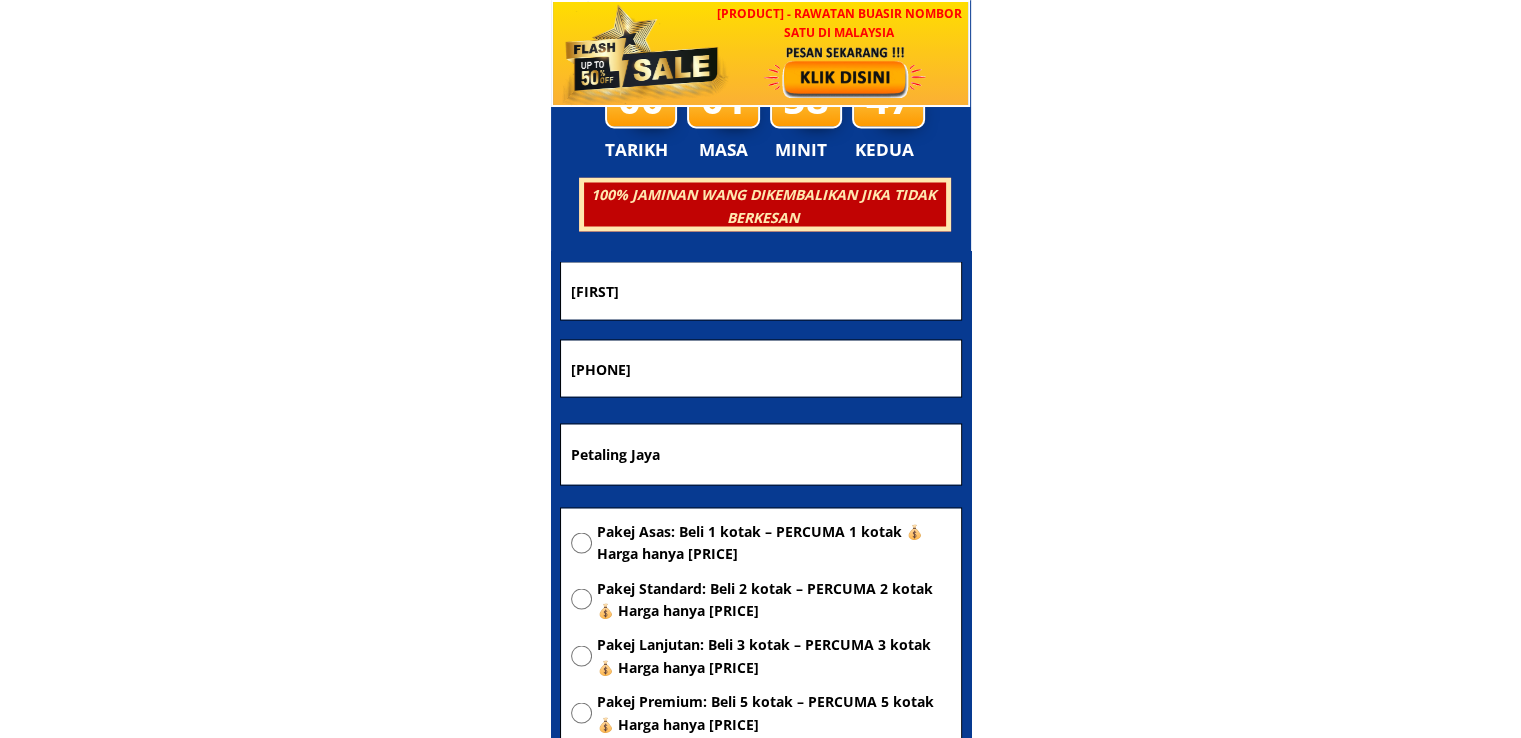 click on "[PRODUCT] - Rawatan Buasir Nombor Satu di Malaysia 😫 Buasir berulang-ulang, makin besar, makin sakit. Anda dah cuba macam-macam tapi tetap tak lega? 💊 Cuba [PRODUCT] – rawatan dalam bentuk kapsul, mula lega dalam 3 minit pertama! Tidak Berulang Tanpa Rasa Sakit Tanpa Mengambil Masa Lama Penyembuhan Cepat Bermula Hanya Dari Satu Titik Kecil,
Tetapi Akibatnya Sangat Serius
Dan Membahayakan Tubuh! Buasir - Buasir meradang, sakit yang teruk di dubur. Bebas dari Komplikasi Berbahaya Berhati-hatilah jika anda mengalami perasaan ini setiap hari! Gatal di Kawasan Dubur Rasa tidak selesa semasa duduk Terdapat Tumor di Rektum Sakit atau rasa terbakar di kawasan dubur Simulasi proses pengikatan buasir Proses pembedahan sangat rumit dan berbahaya jika pesakit tidak dirawat dalam jangka masa panjang Fakta mengenai rawatan dan pemulihan pesakit buasir - Buasir di Malaysia Ramai orang mengabaikannya kerana tidak ada keradangan. Tidak memberitahu orang lain kerana malu. Takut menjalani pembedahan.  [LOCATION]" at bounding box center (760, -3537) 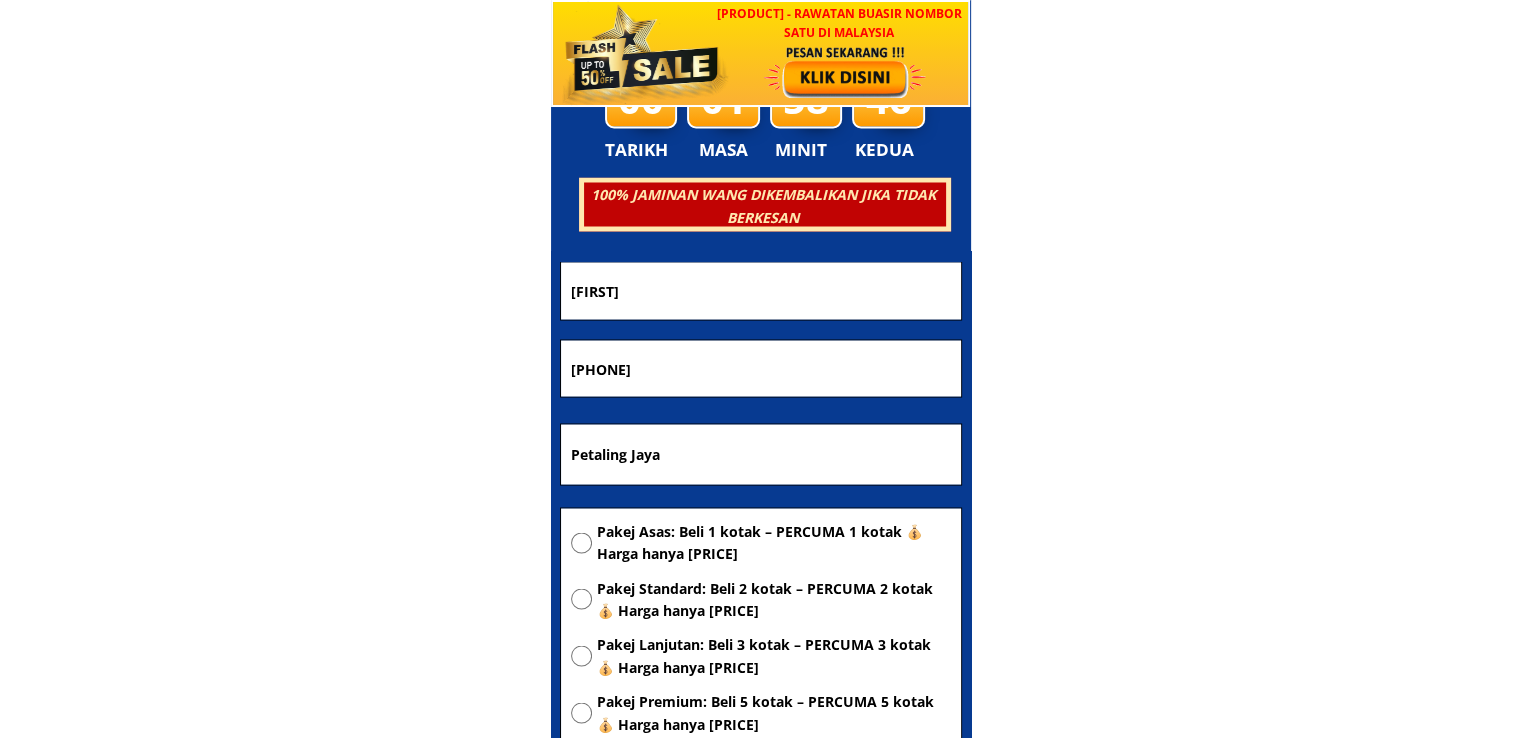 type on "[PHONE]" 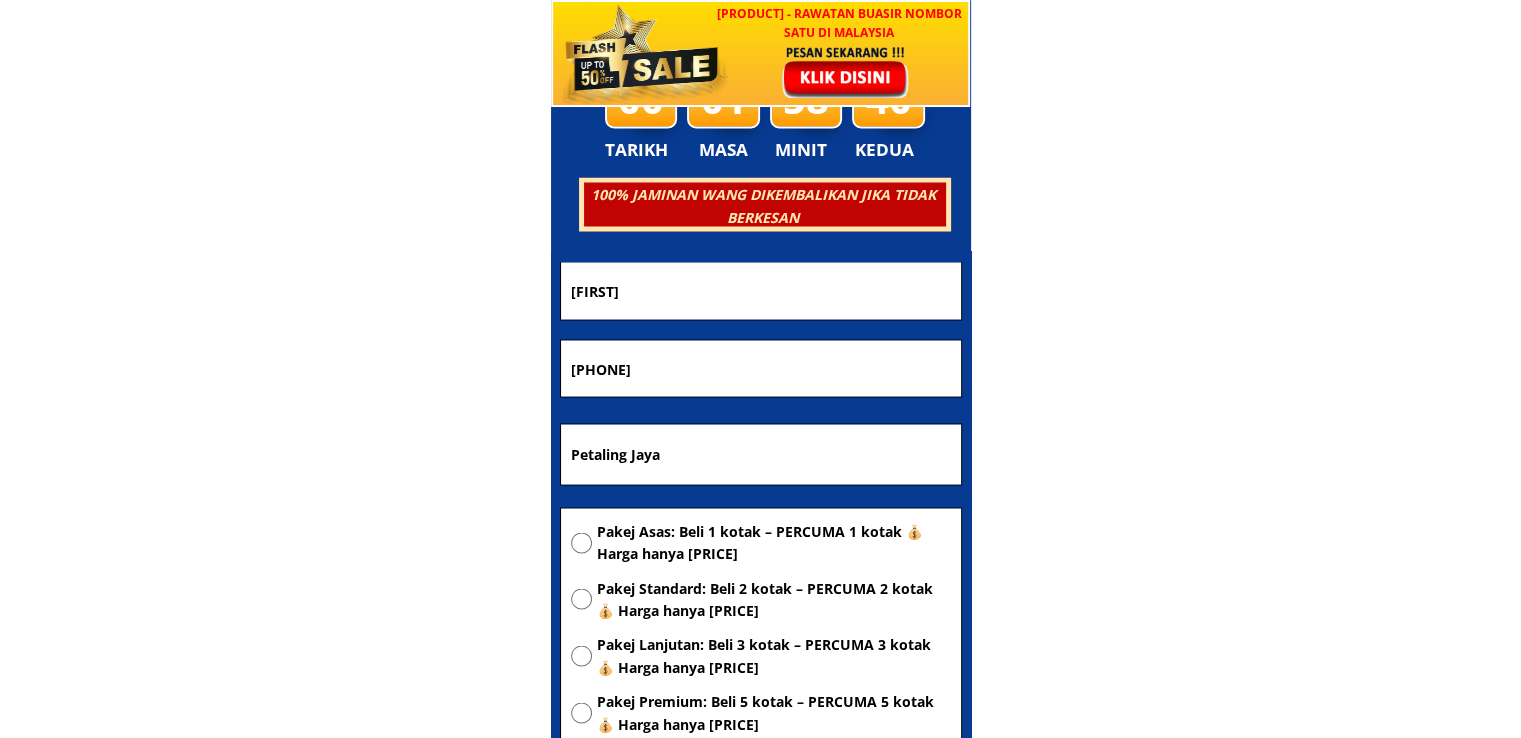 click on "Petaling Jaya" at bounding box center (761, 454) 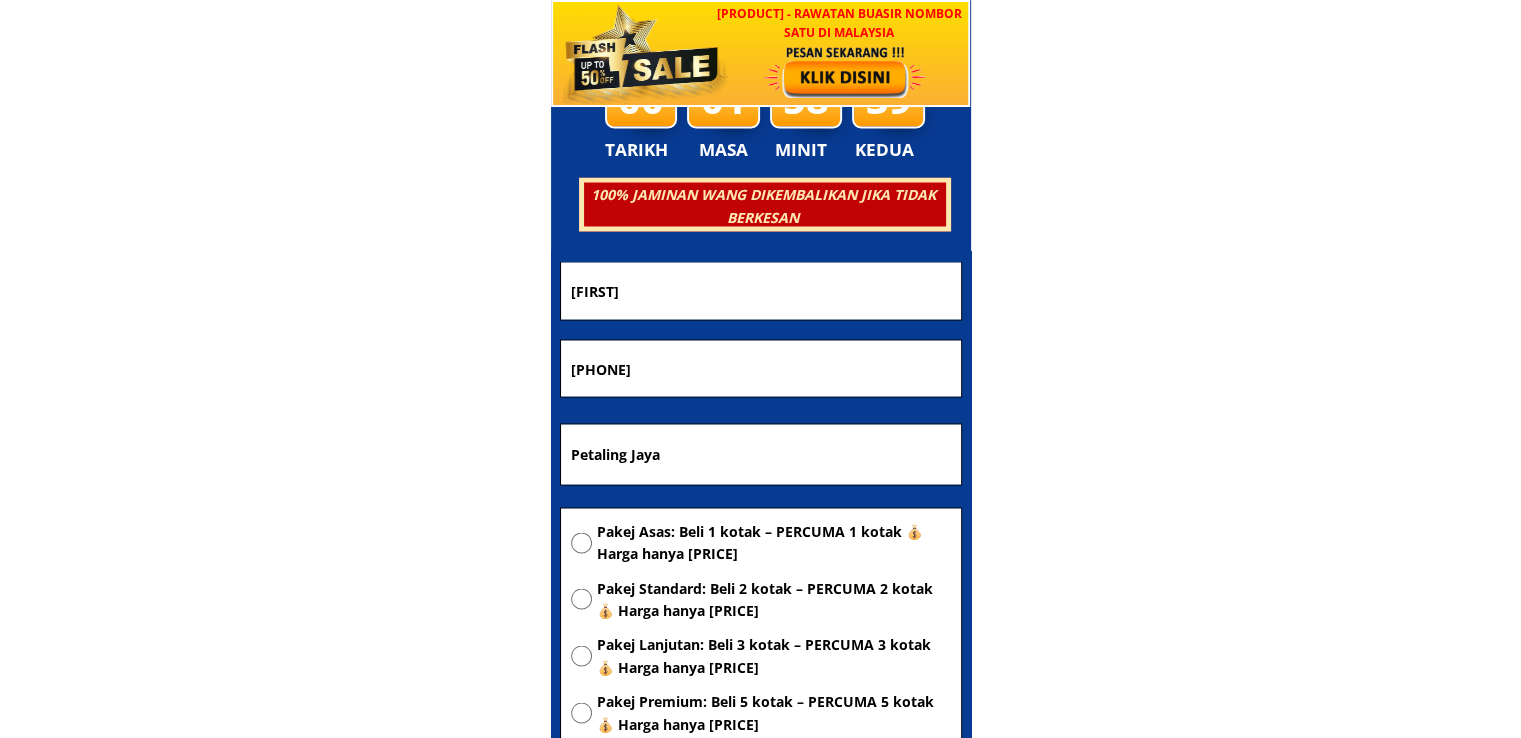 click on "Petaling Jaya" at bounding box center (761, 454) 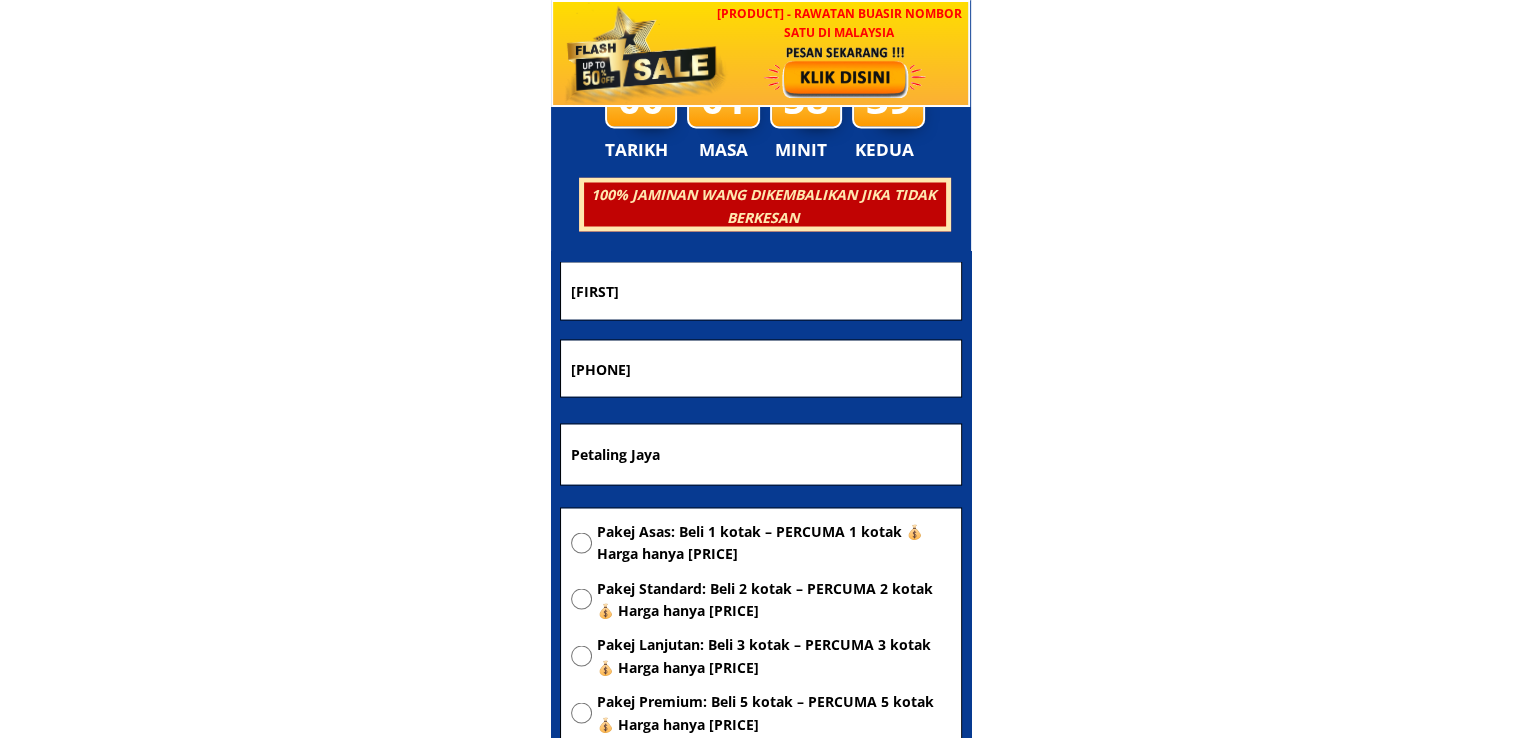 click on "Petaling Jaya" at bounding box center (761, 454) 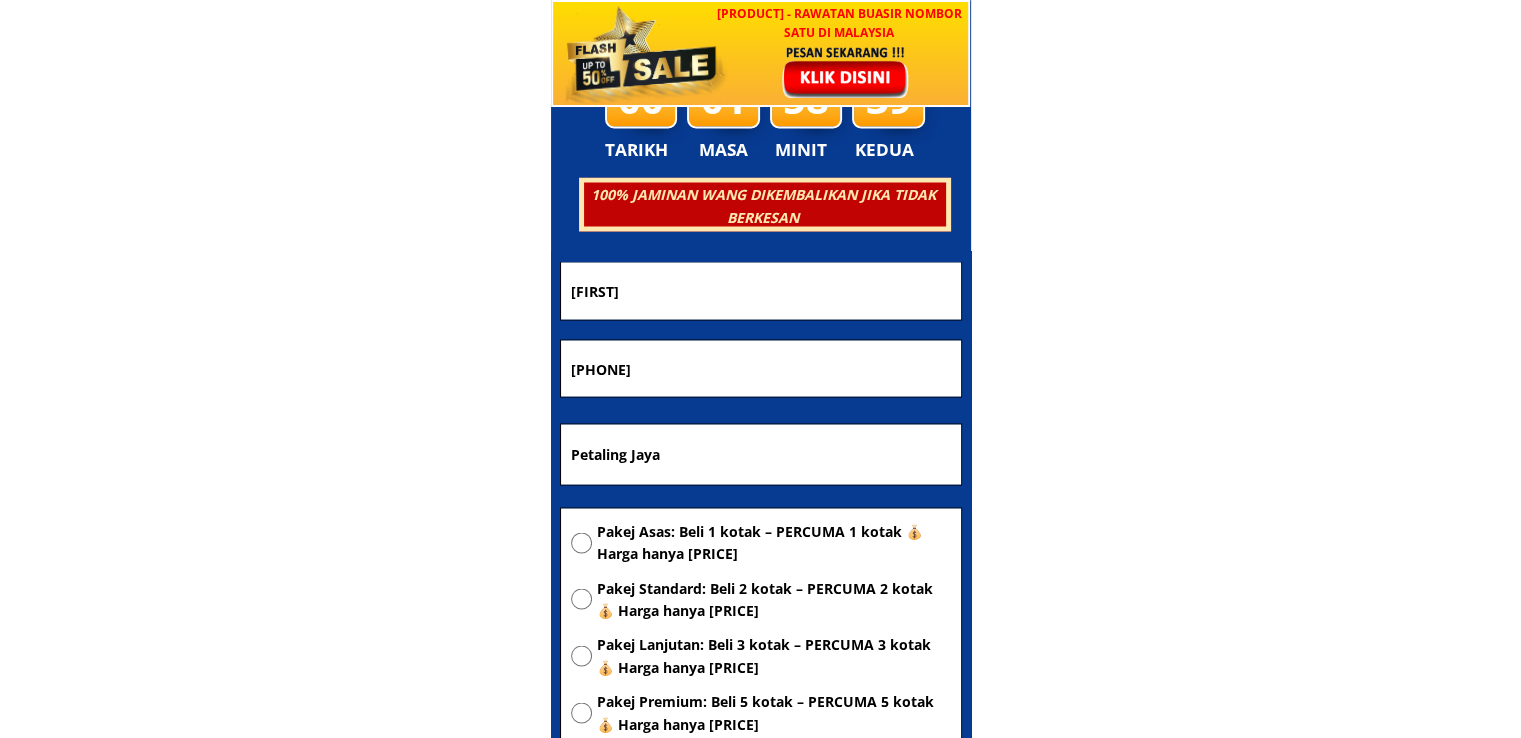 paste on "No [NUMBER] [STREET] [AREA] [CITY] [POSTAL_CODE] [CITY] [POSTAL_CODE]" 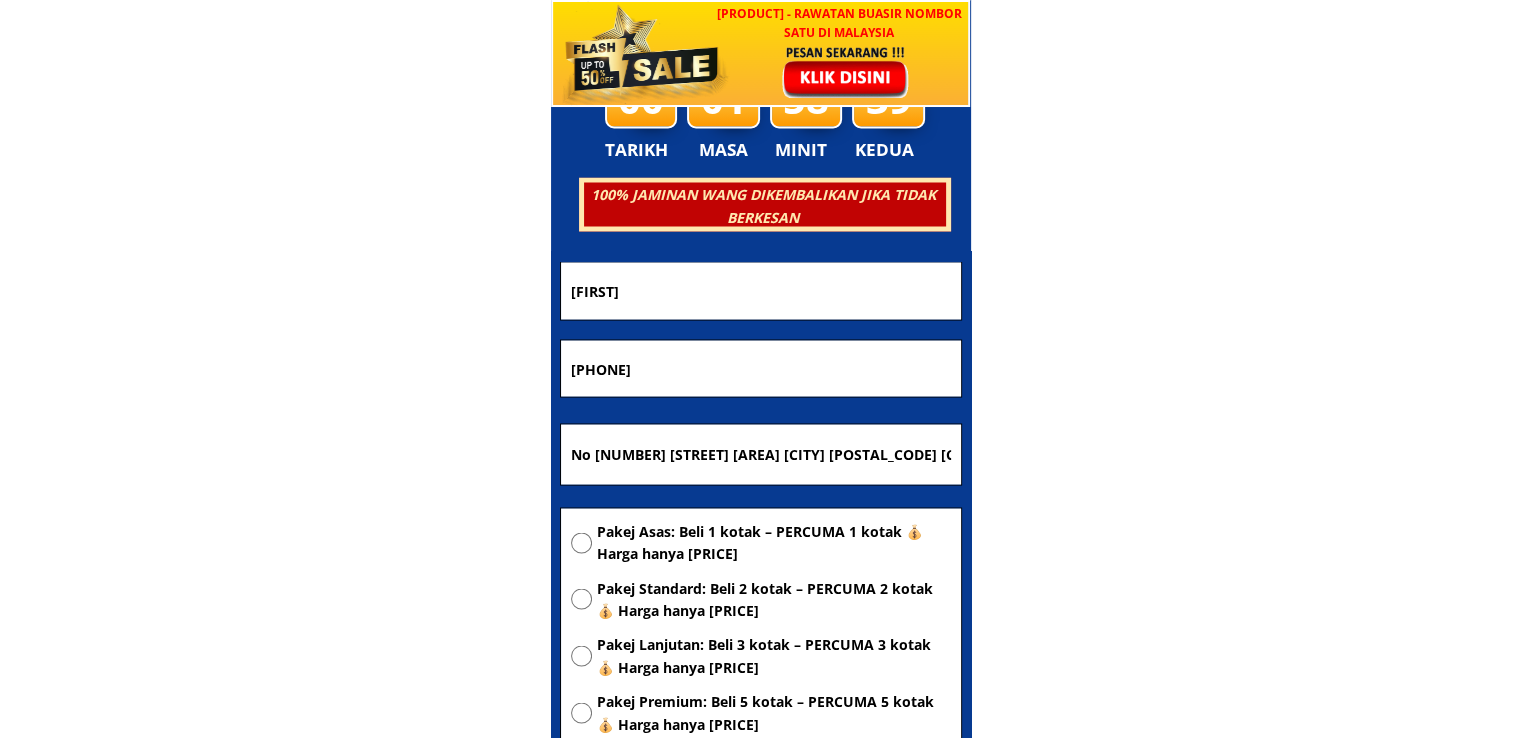 scroll, scrollTop: 0, scrollLeft: 84, axis: horizontal 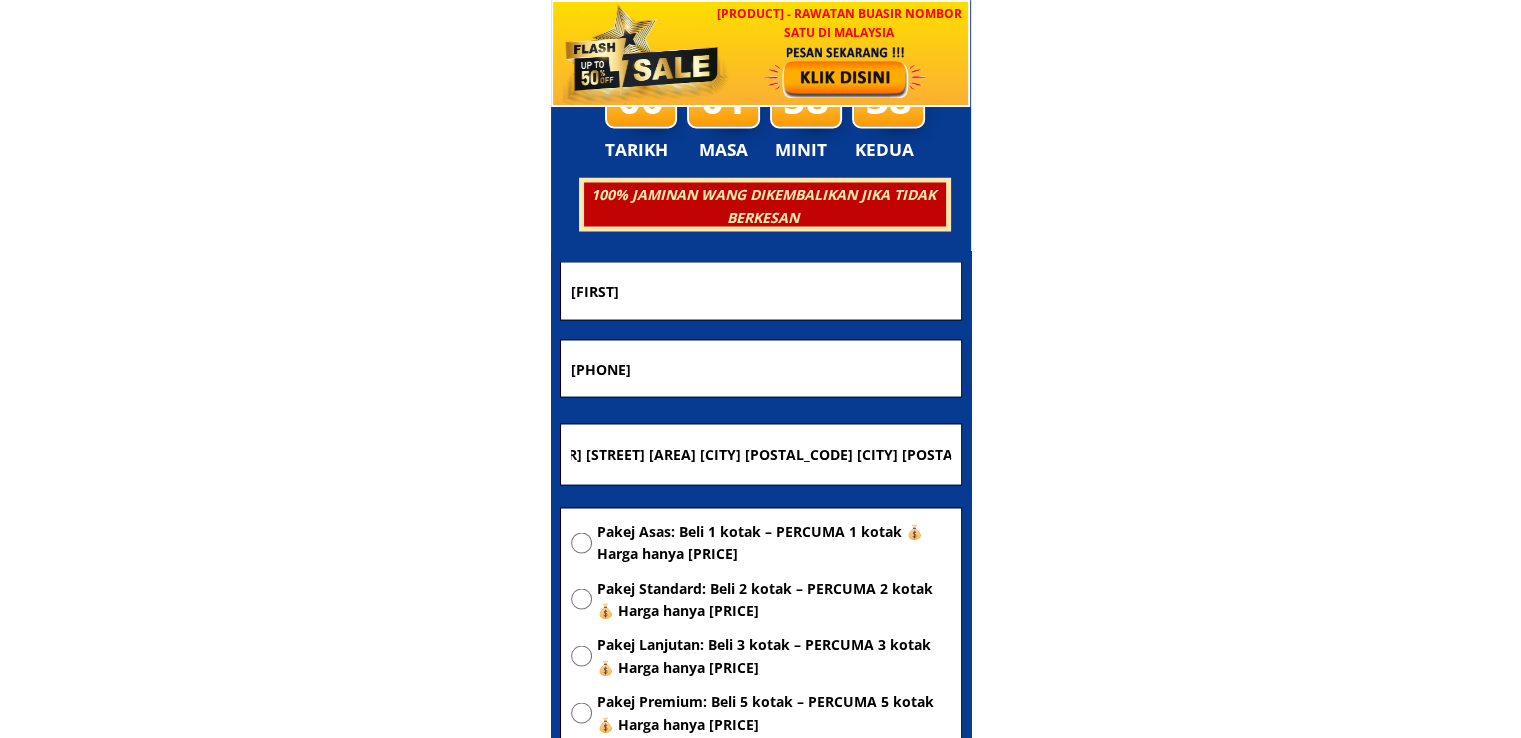 type on "No [NUMBER] [STREET] [AREA] [CITY] [POSTAL_CODE] [CITY] [POSTAL_CODE]" 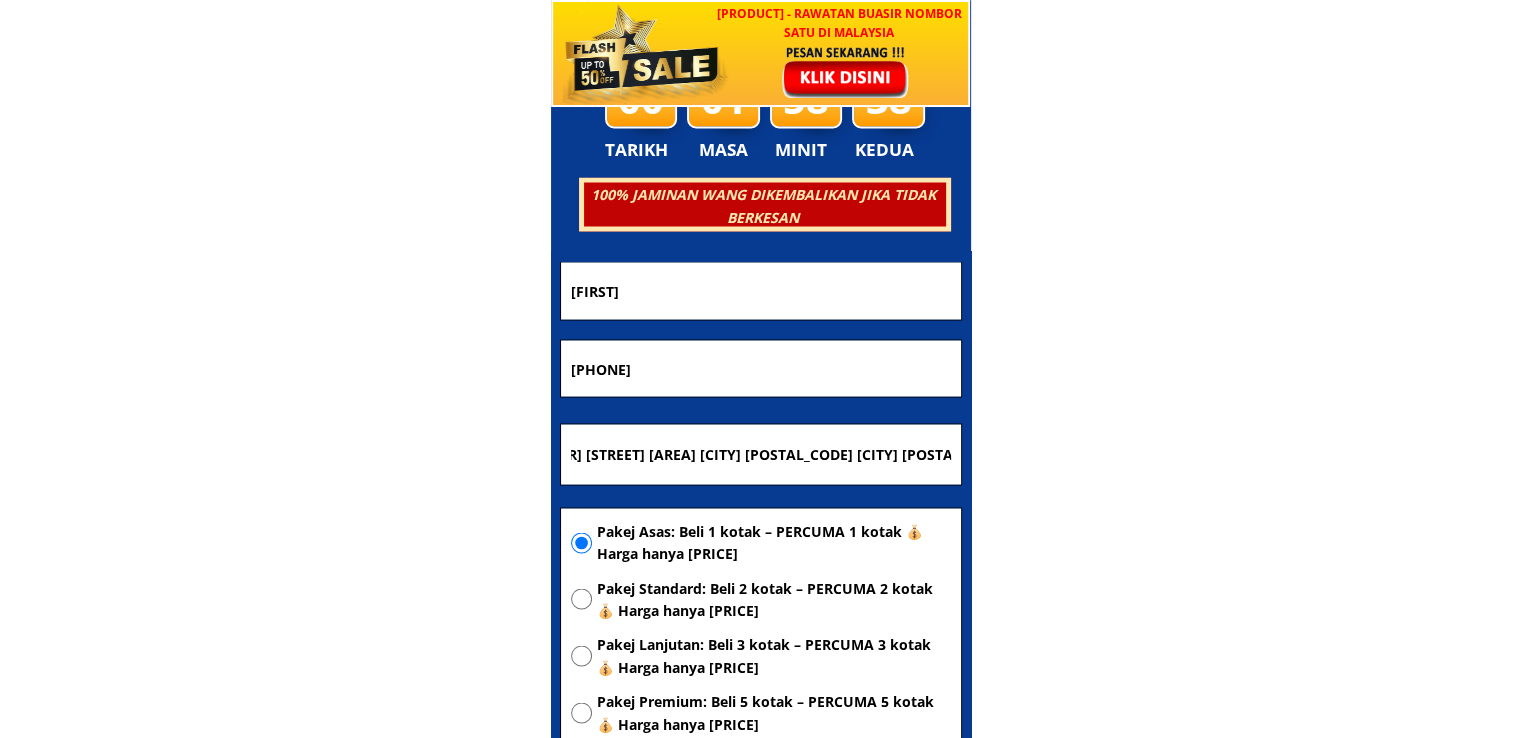 scroll, scrollTop: 0, scrollLeft: 0, axis: both 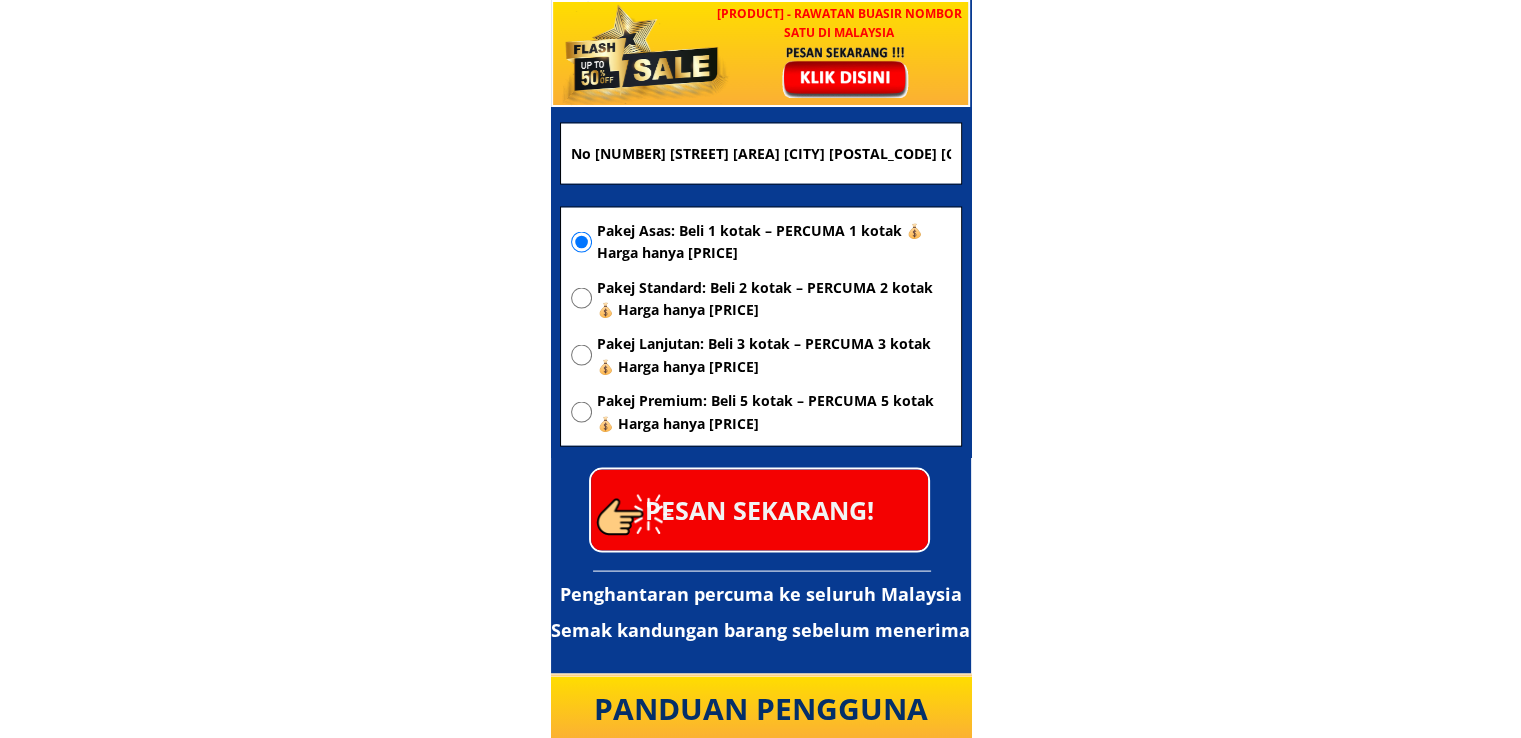 click on "PESAN SEKARANG!" at bounding box center (759, 510) 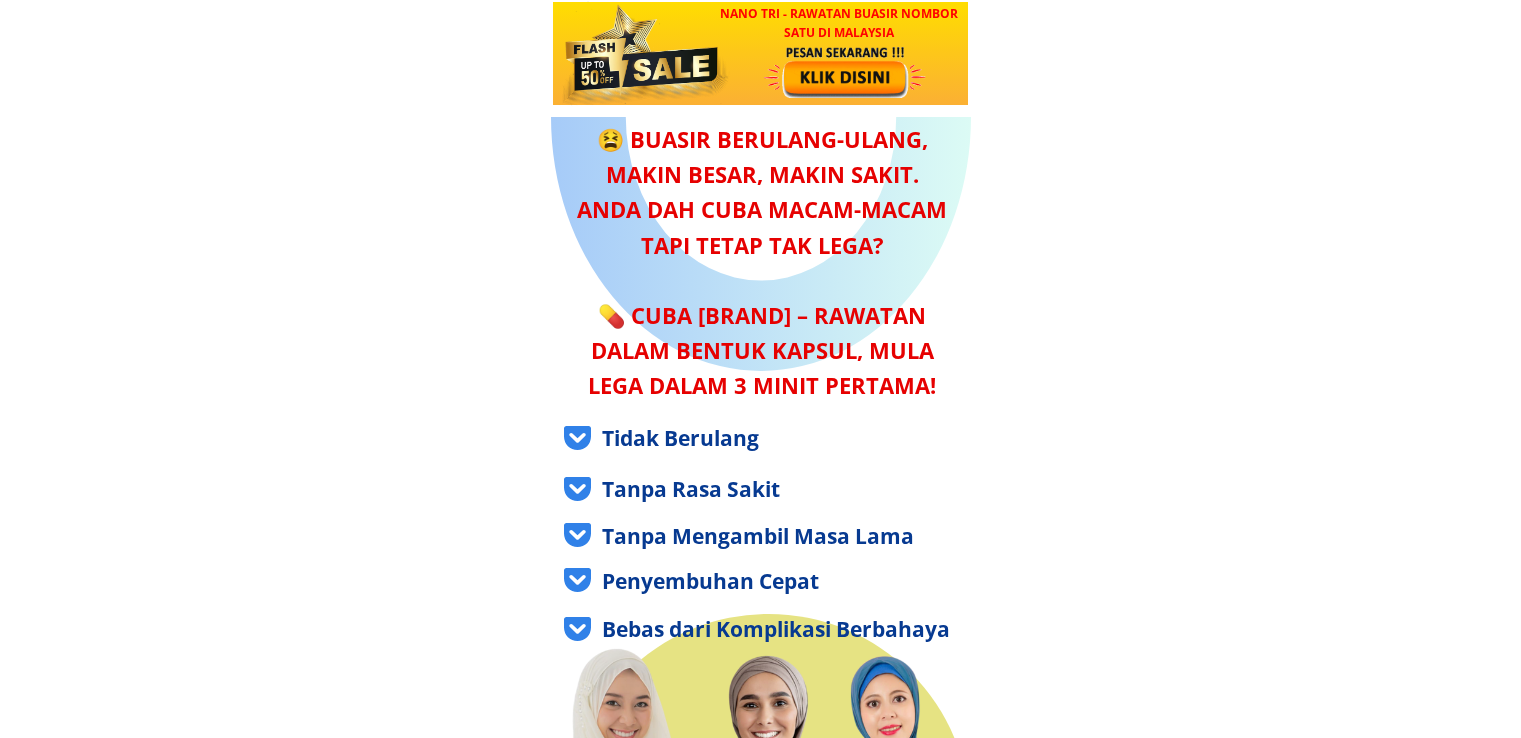 scroll, scrollTop: 0, scrollLeft: 0, axis: both 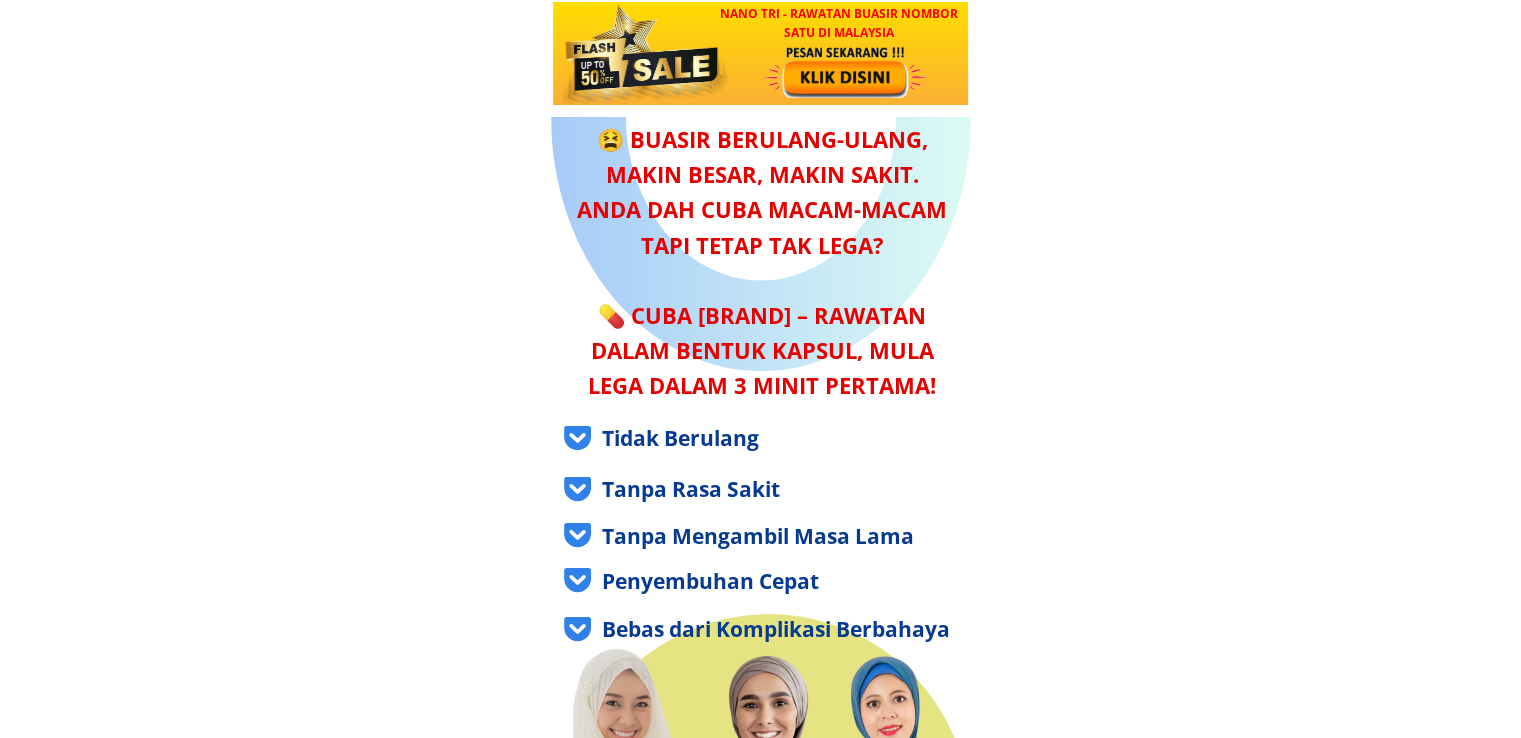 click at bounding box center [847, 71] 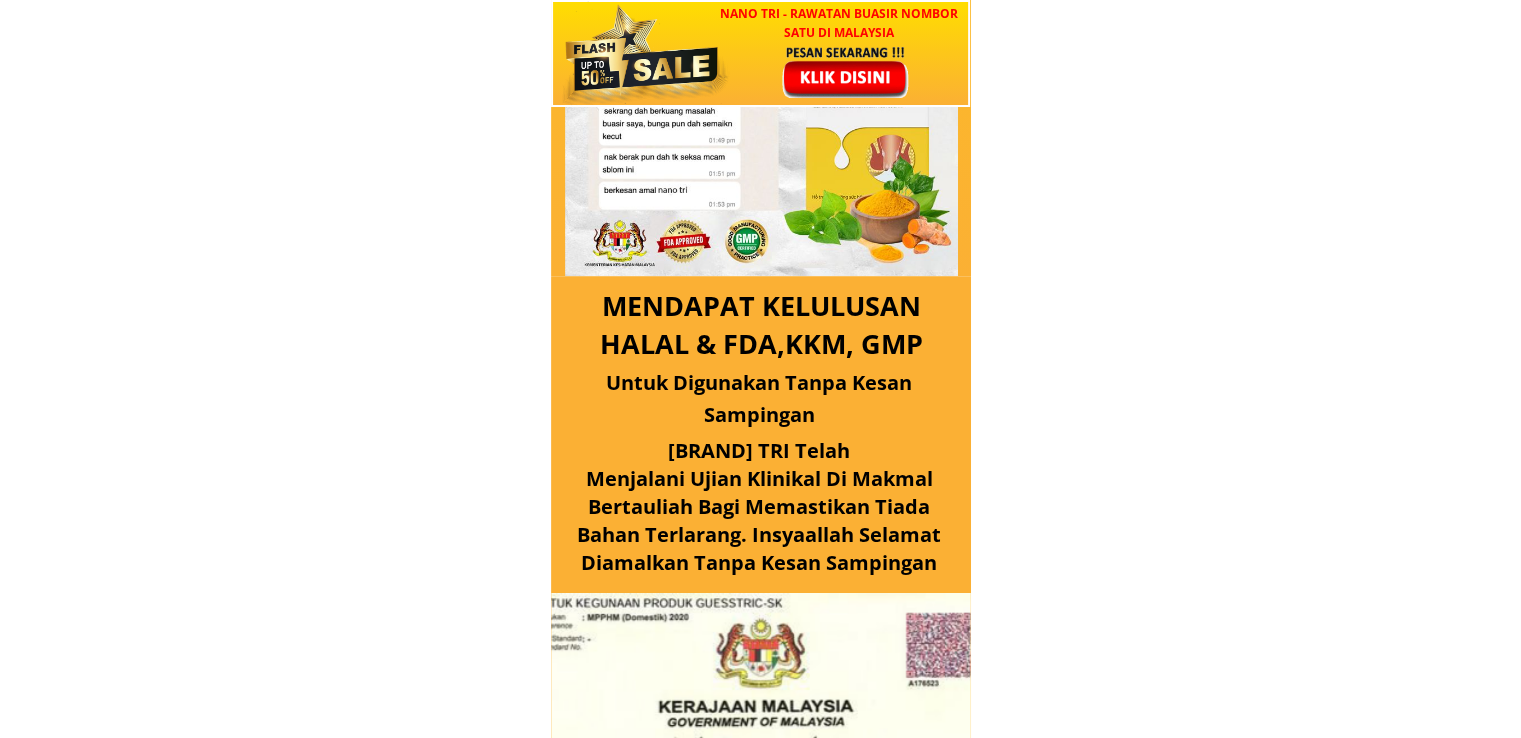 scroll, scrollTop: 11240, scrollLeft: 0, axis: vertical 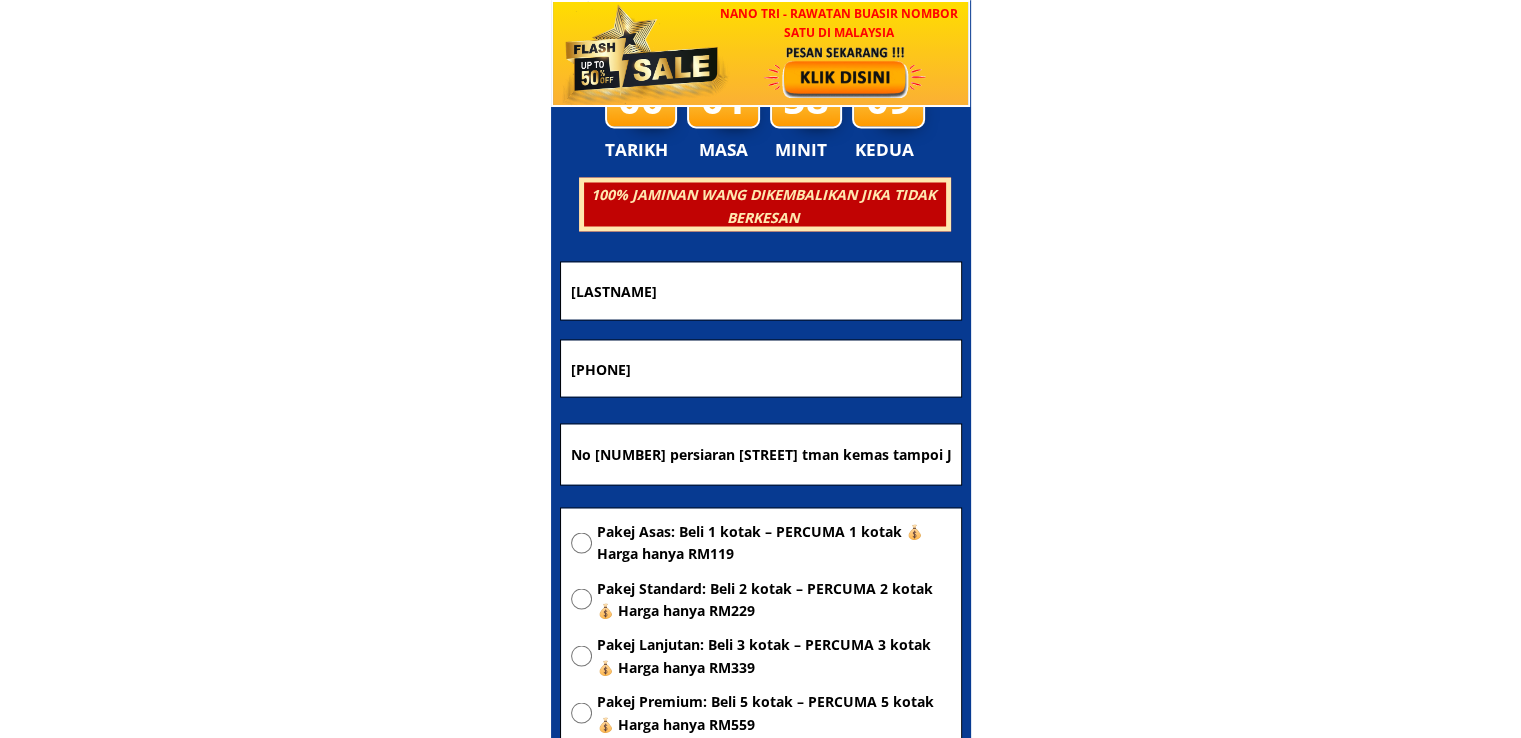click on "[FIRST]" at bounding box center (761, 290) 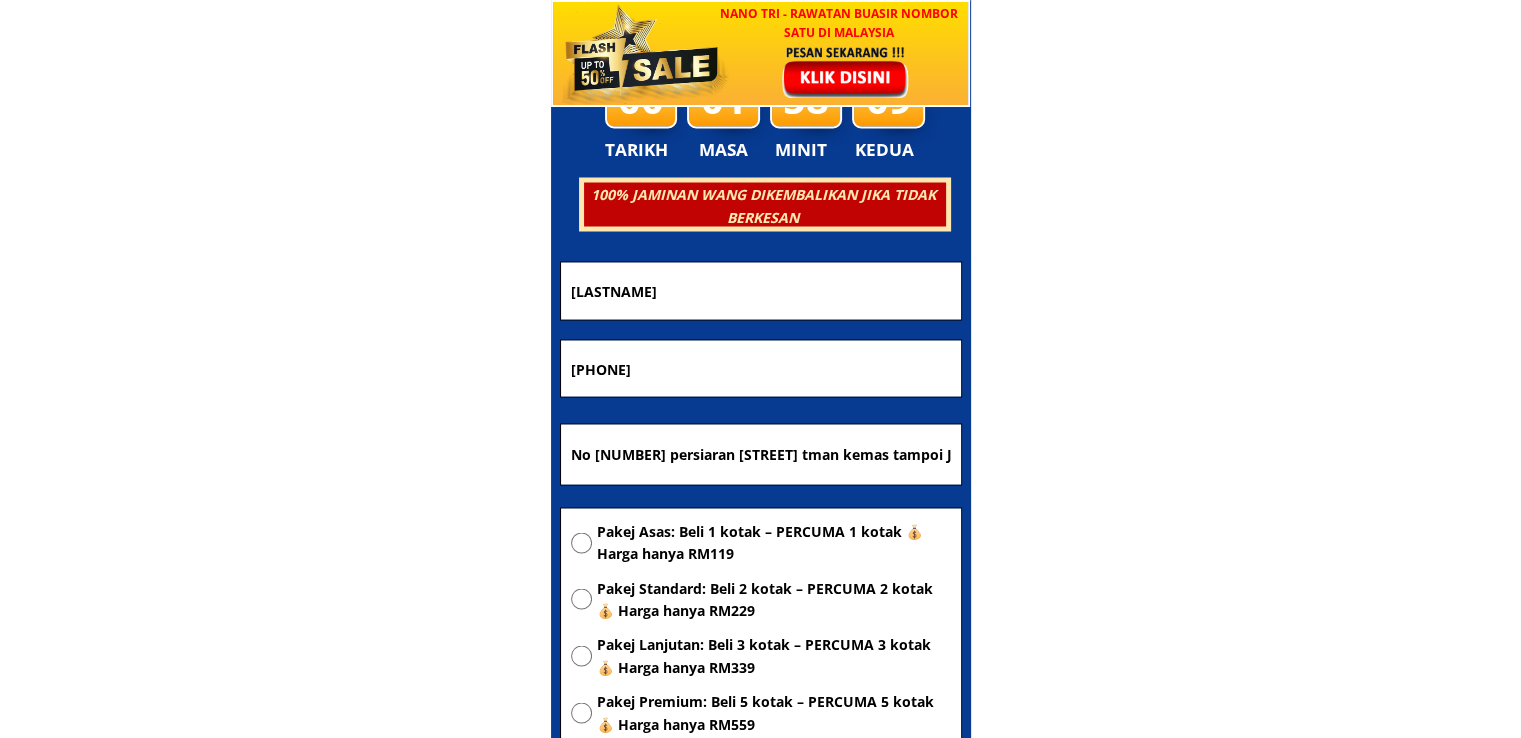 click on "[FIRST]" at bounding box center (761, 290) 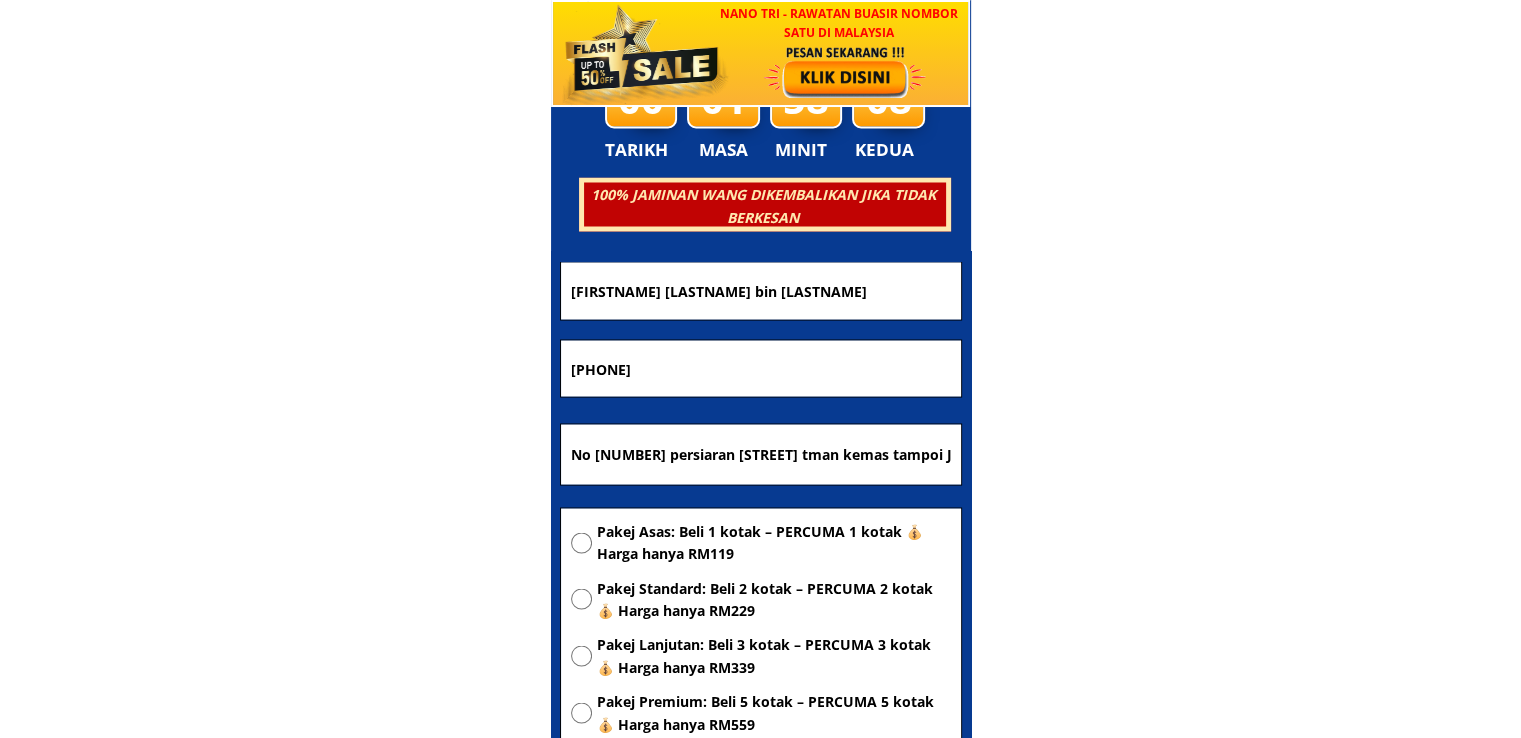 type on "Rayan Gadjali bin habir" 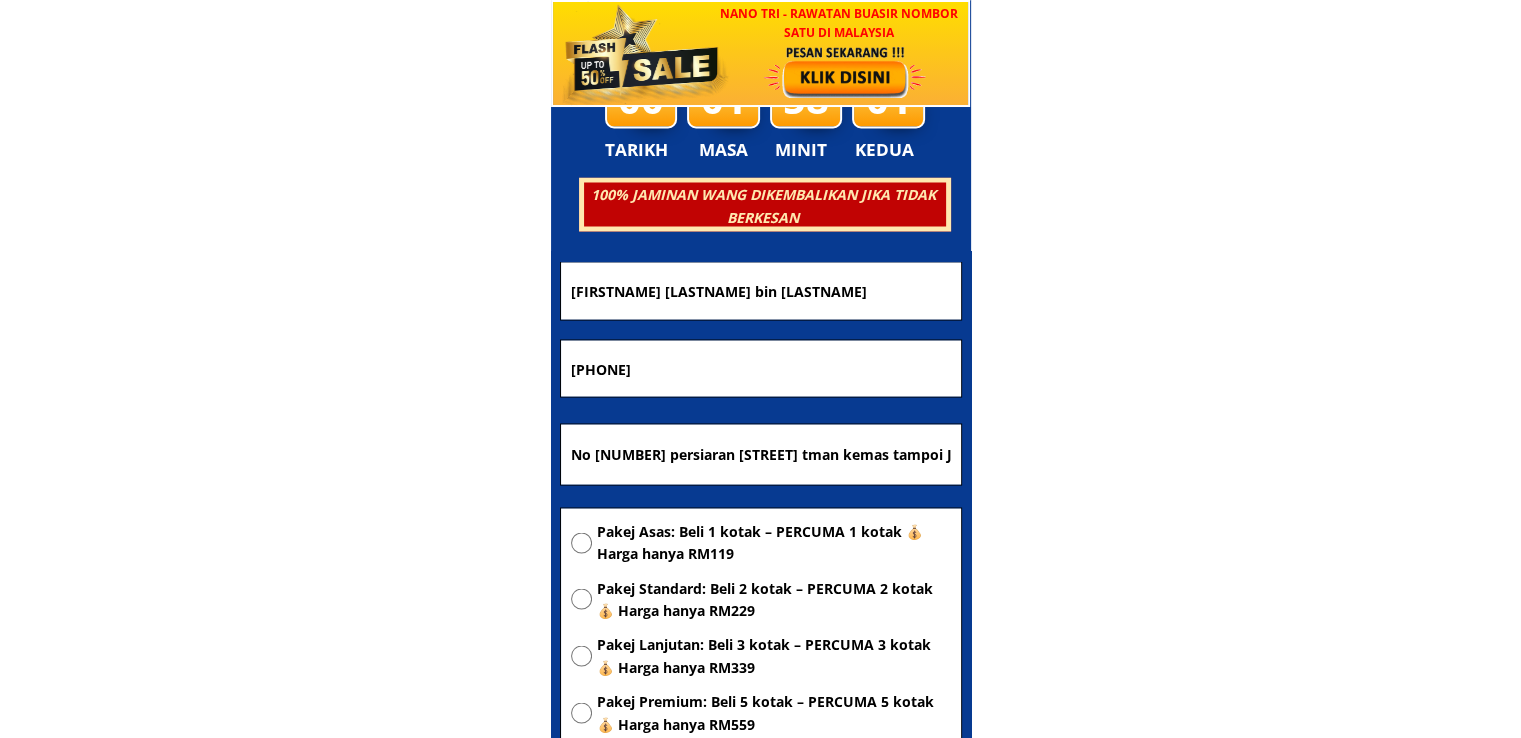 drag, startPoint x: 724, startPoint y: 364, endPoint x: 333, endPoint y: 348, distance: 391.32724 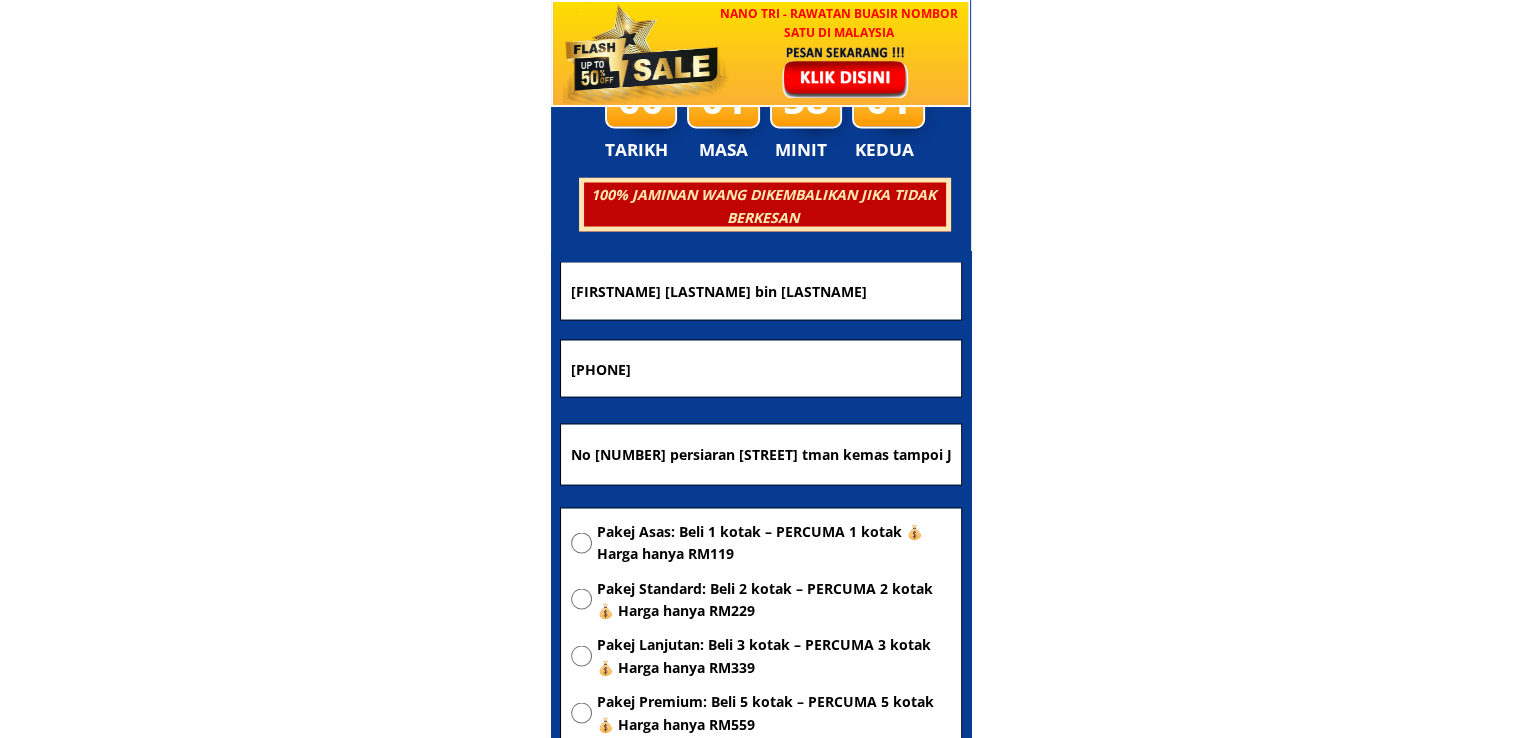 type on "01136571392" 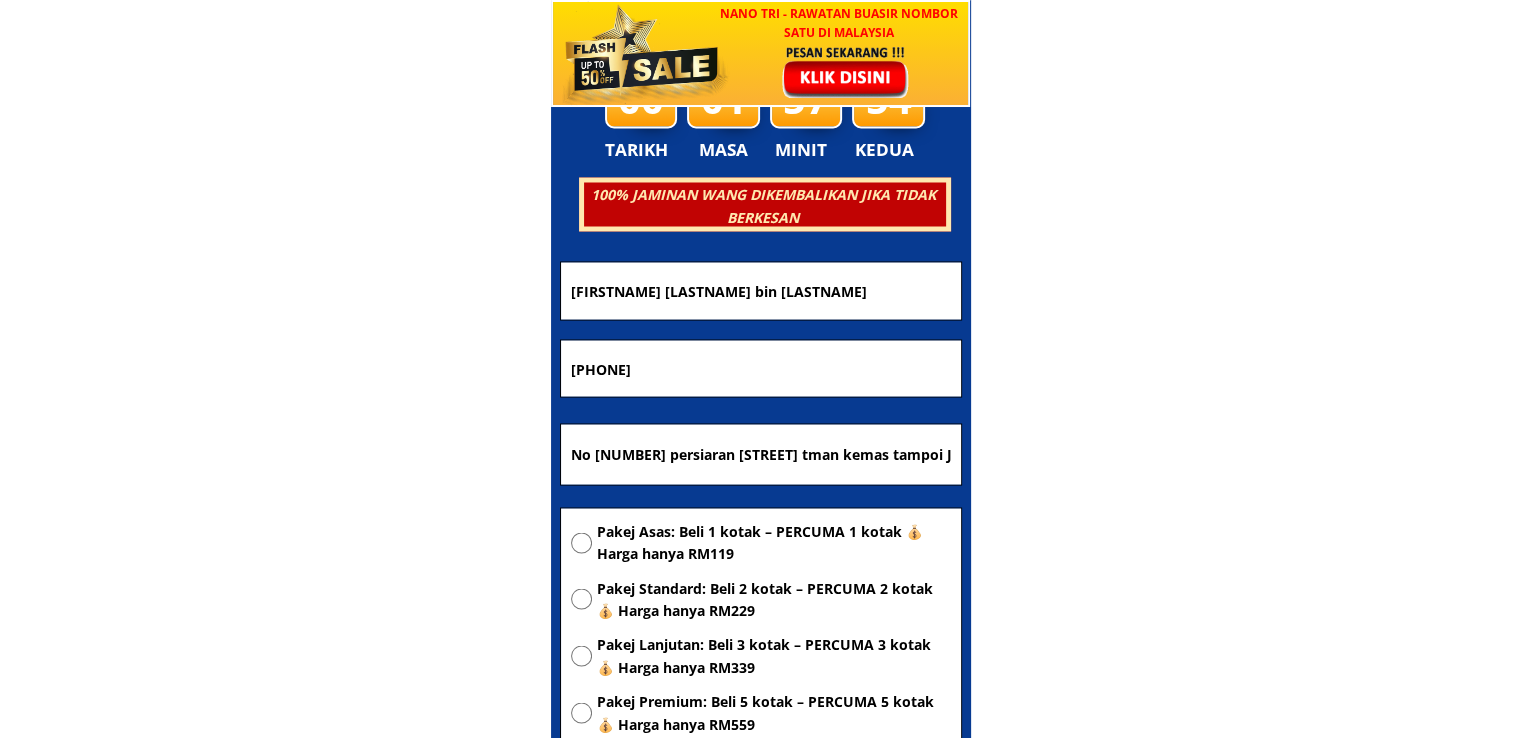 click on "No [NUMBER] [STREET] [AREA] [CITY] [POSTAL_CODE] [CITY] [POSTAL_CODE]" at bounding box center (761, 454) 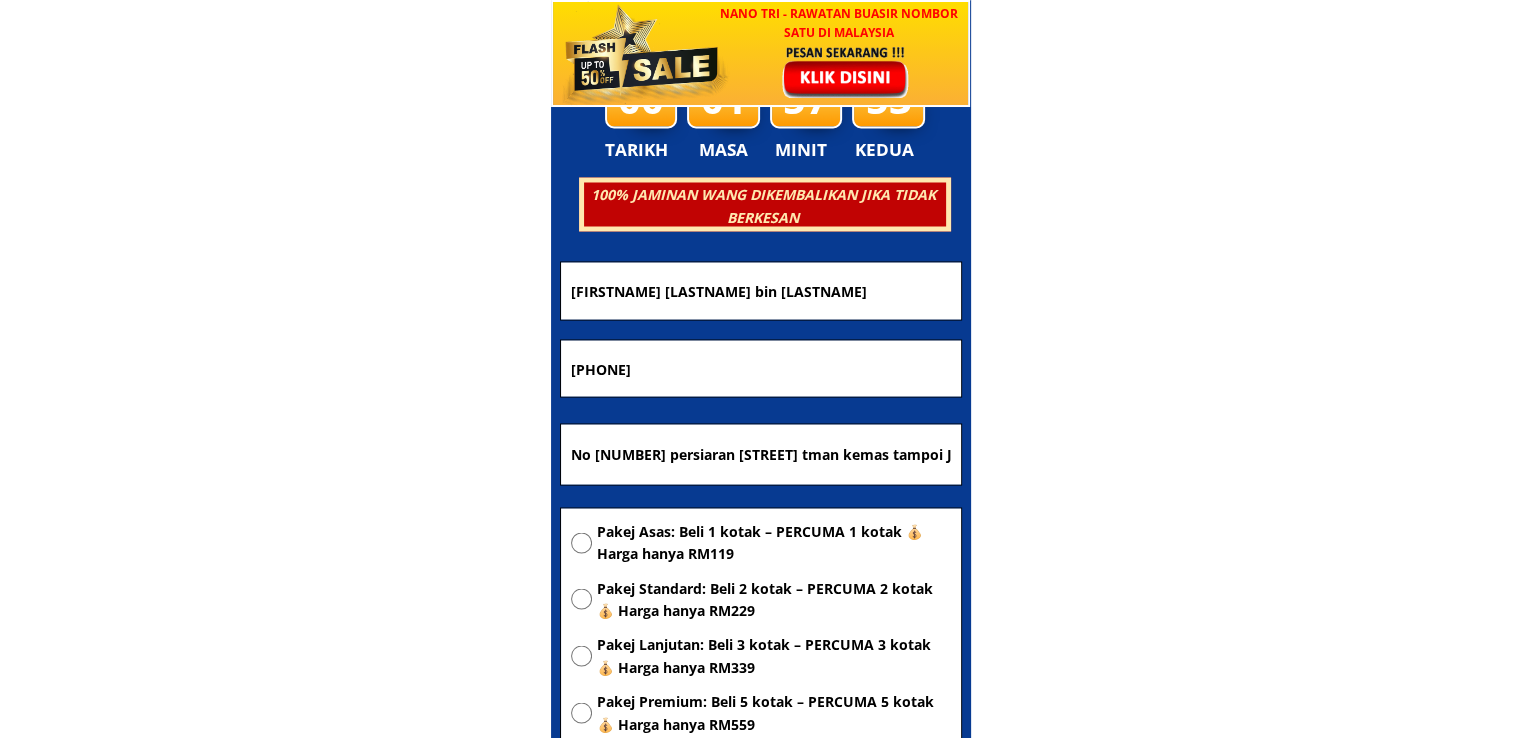 paste on "Sawit kinabalu bagahak 3 lahad datu sabah" 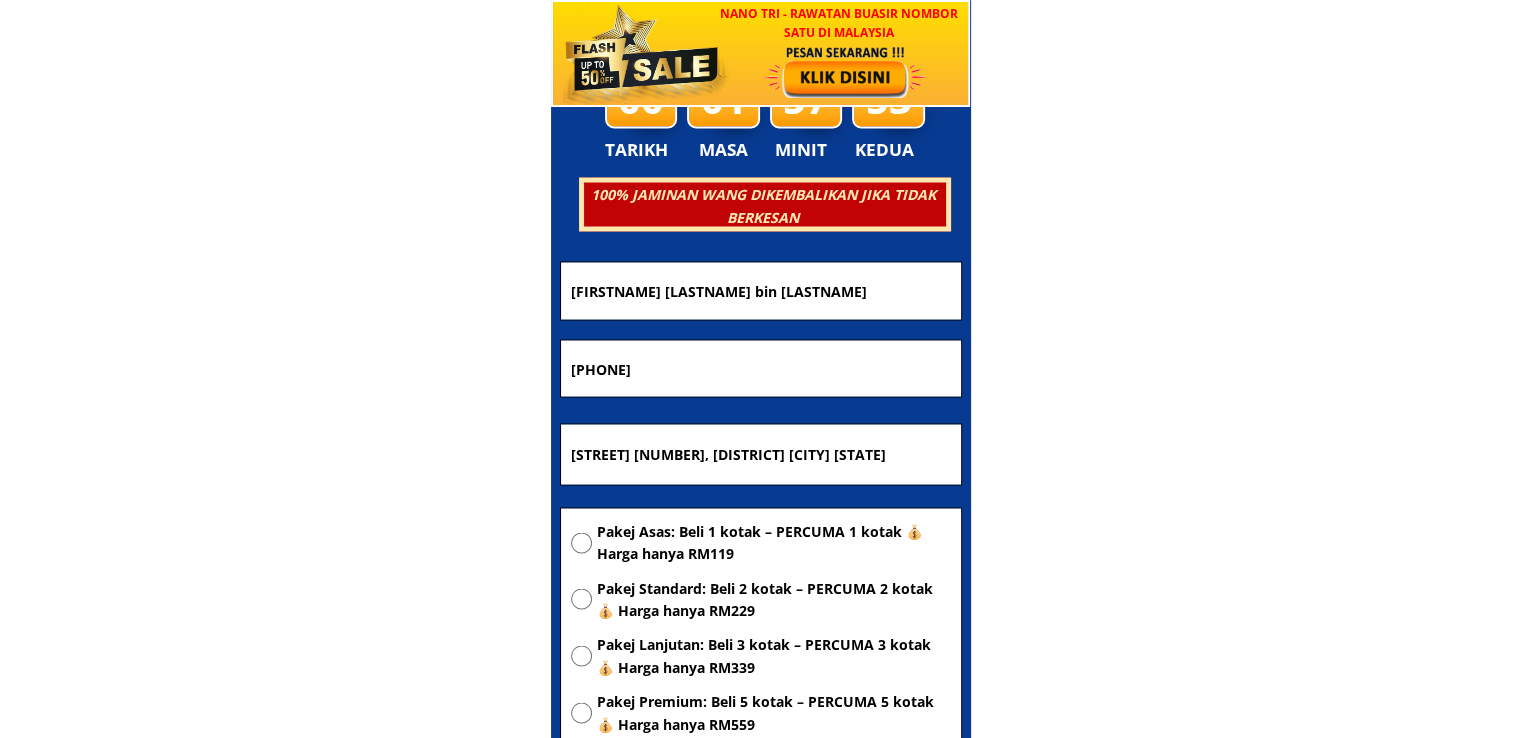 type on "Sawit kinabalu bagahak 3 lahad datu sabah" 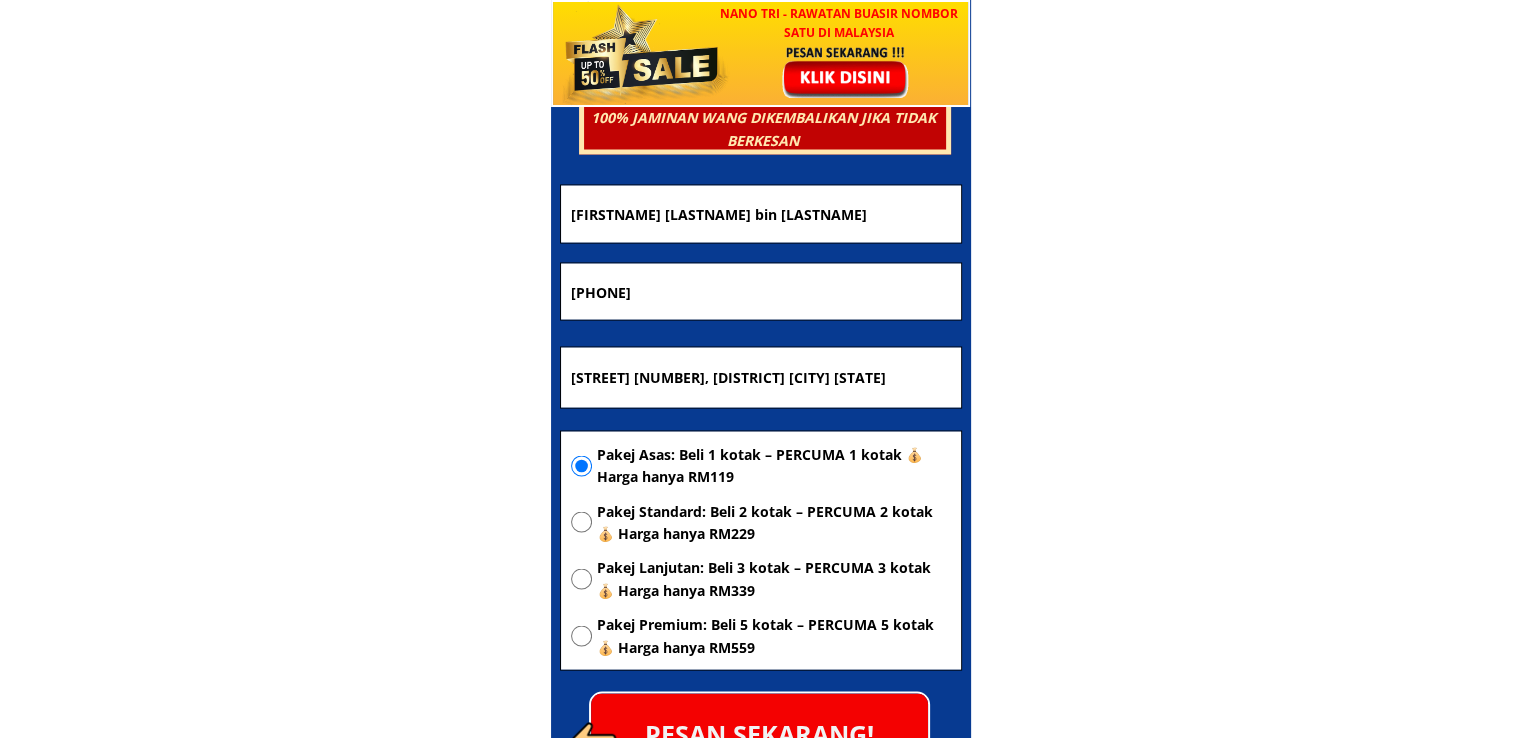 scroll, scrollTop: 11440, scrollLeft: 0, axis: vertical 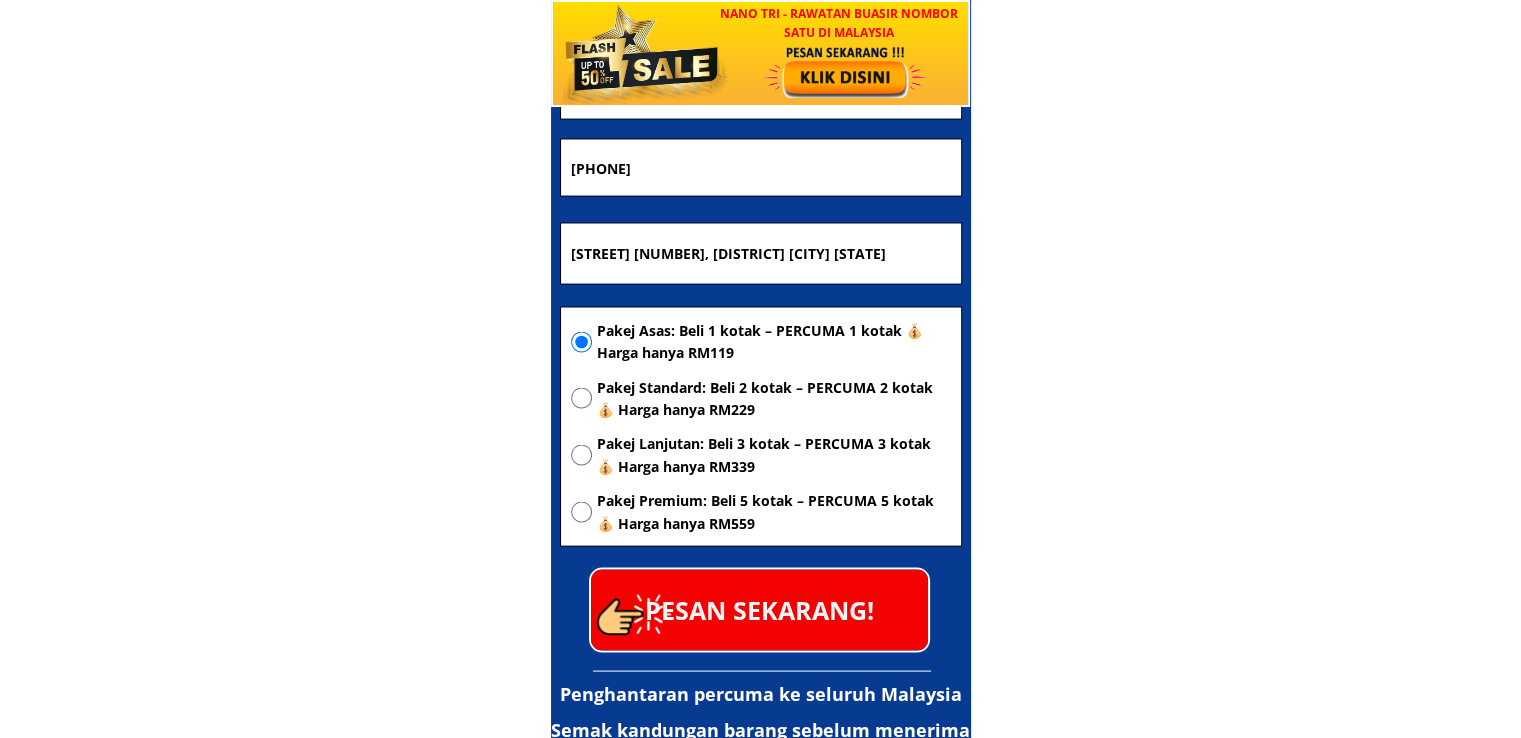 click on "PESAN SEKARANG!" at bounding box center (759, 610) 